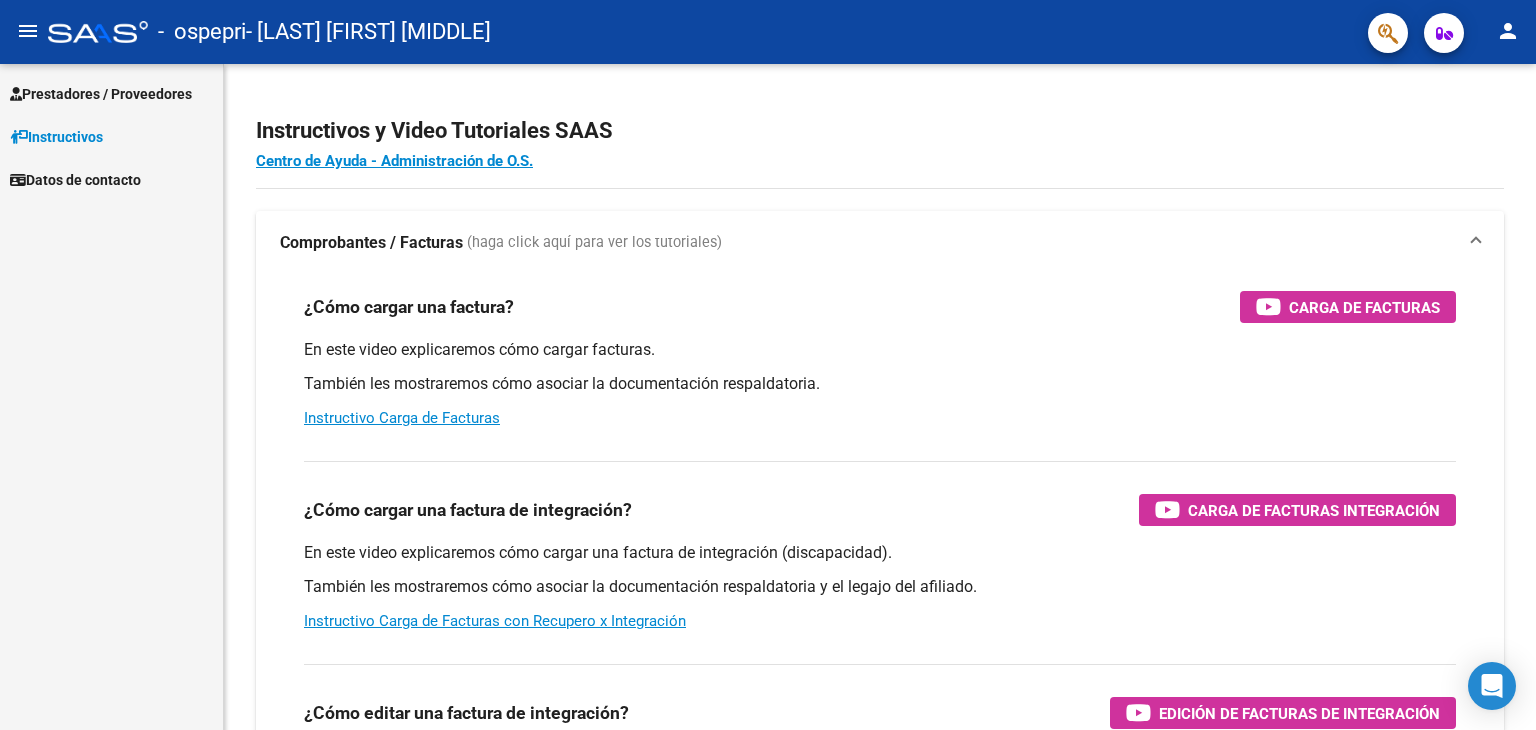 scroll, scrollTop: 0, scrollLeft: 0, axis: both 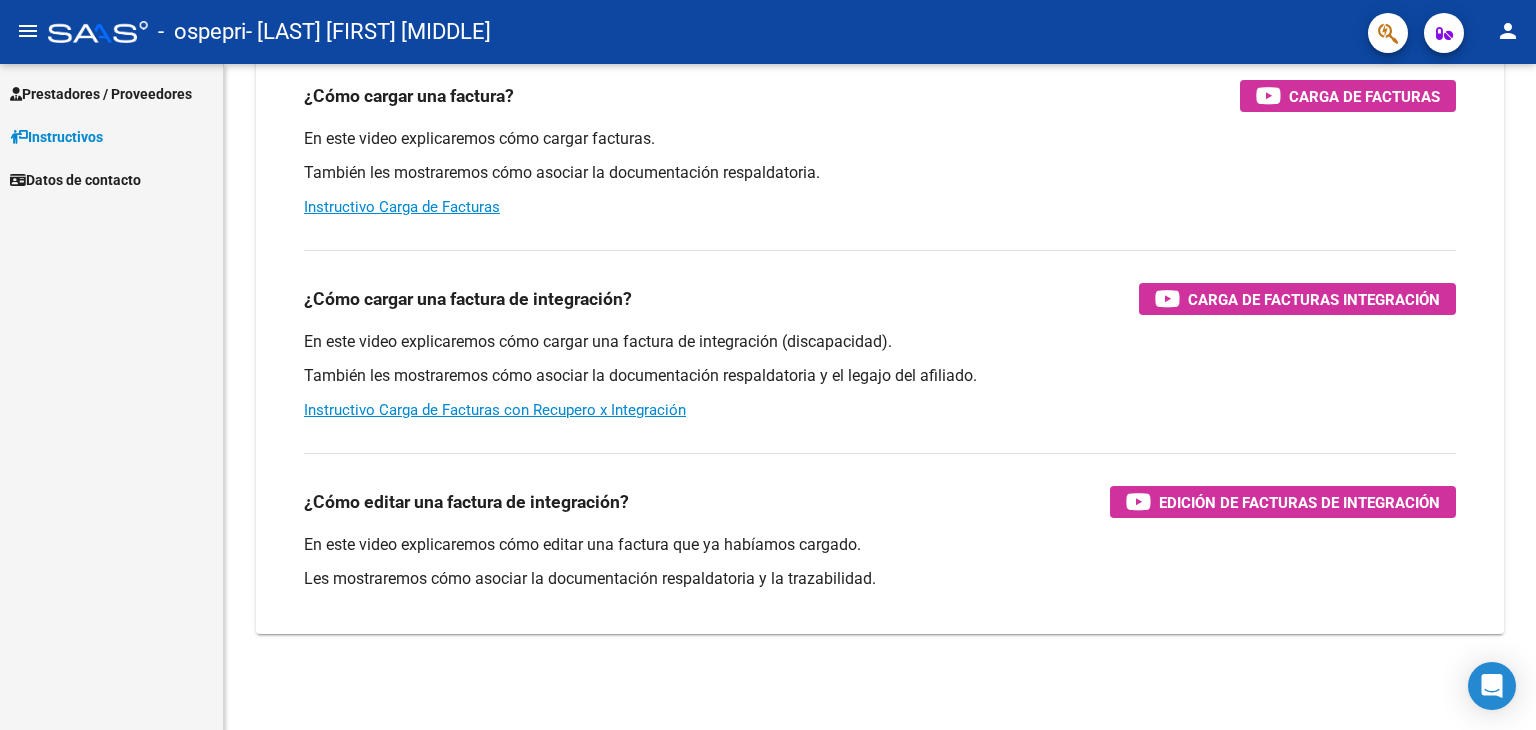 click on "Instructivos" at bounding box center [56, 137] 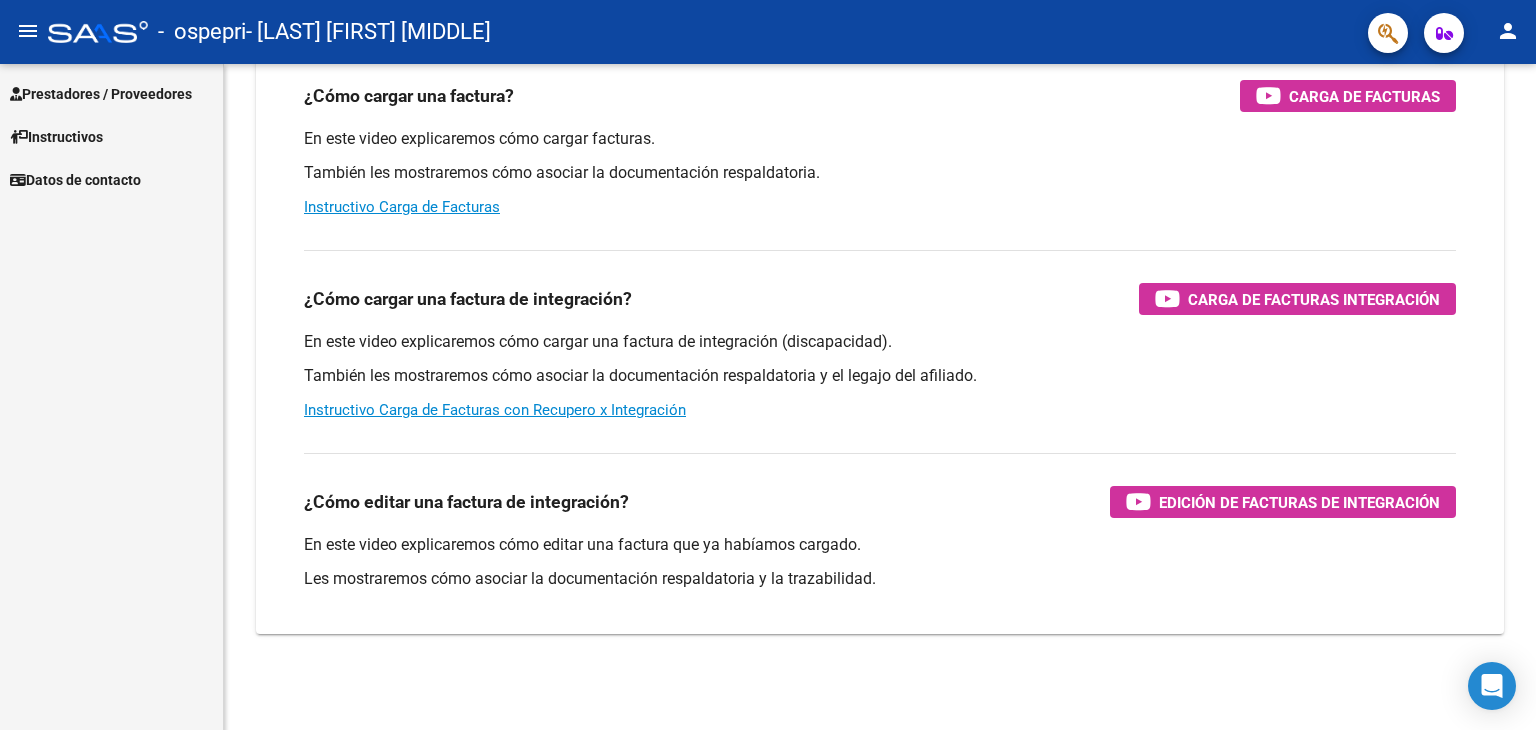 click on "Prestadores / Proveedores" at bounding box center [101, 94] 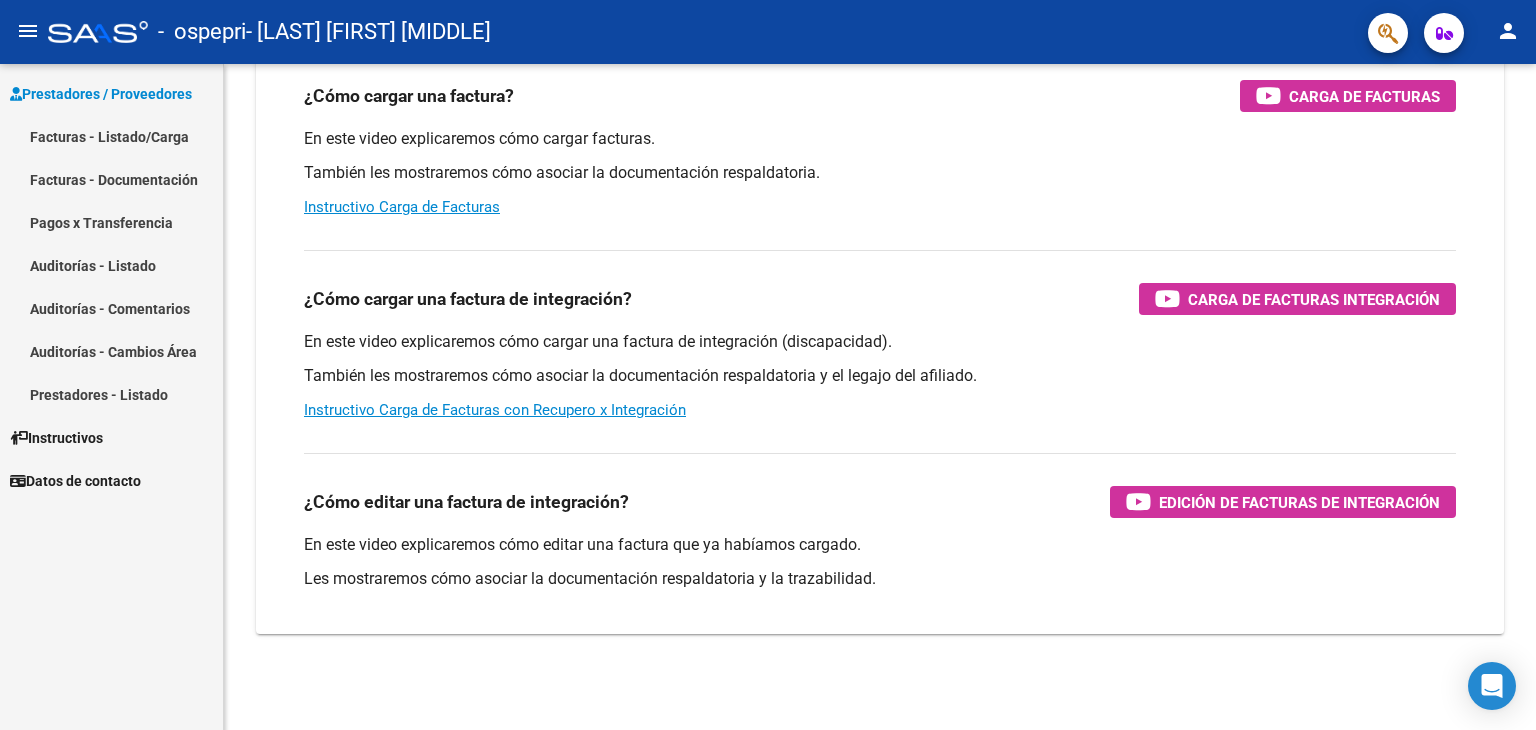 click on "Facturas - Listado/Carga" at bounding box center (111, 136) 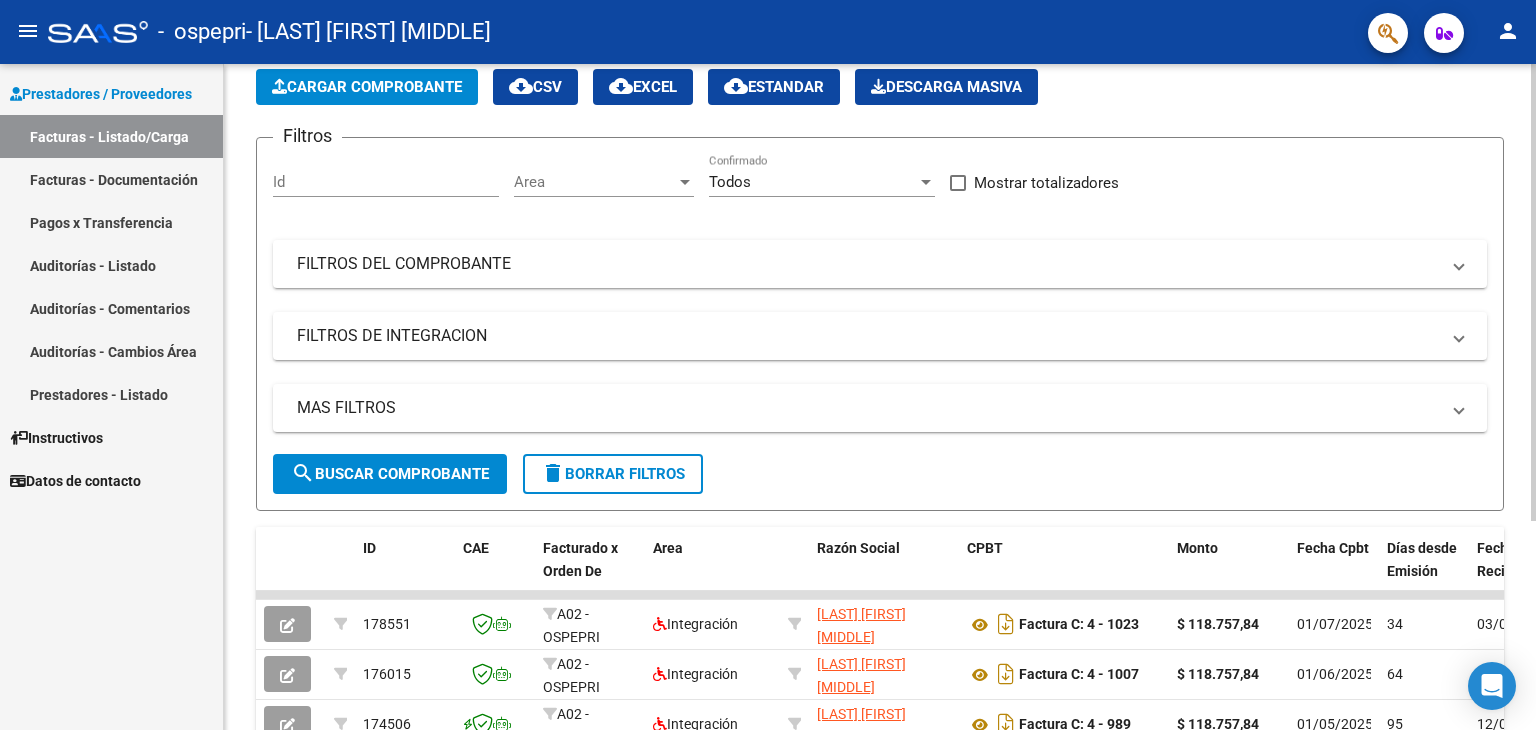 scroll, scrollTop: 0, scrollLeft: 0, axis: both 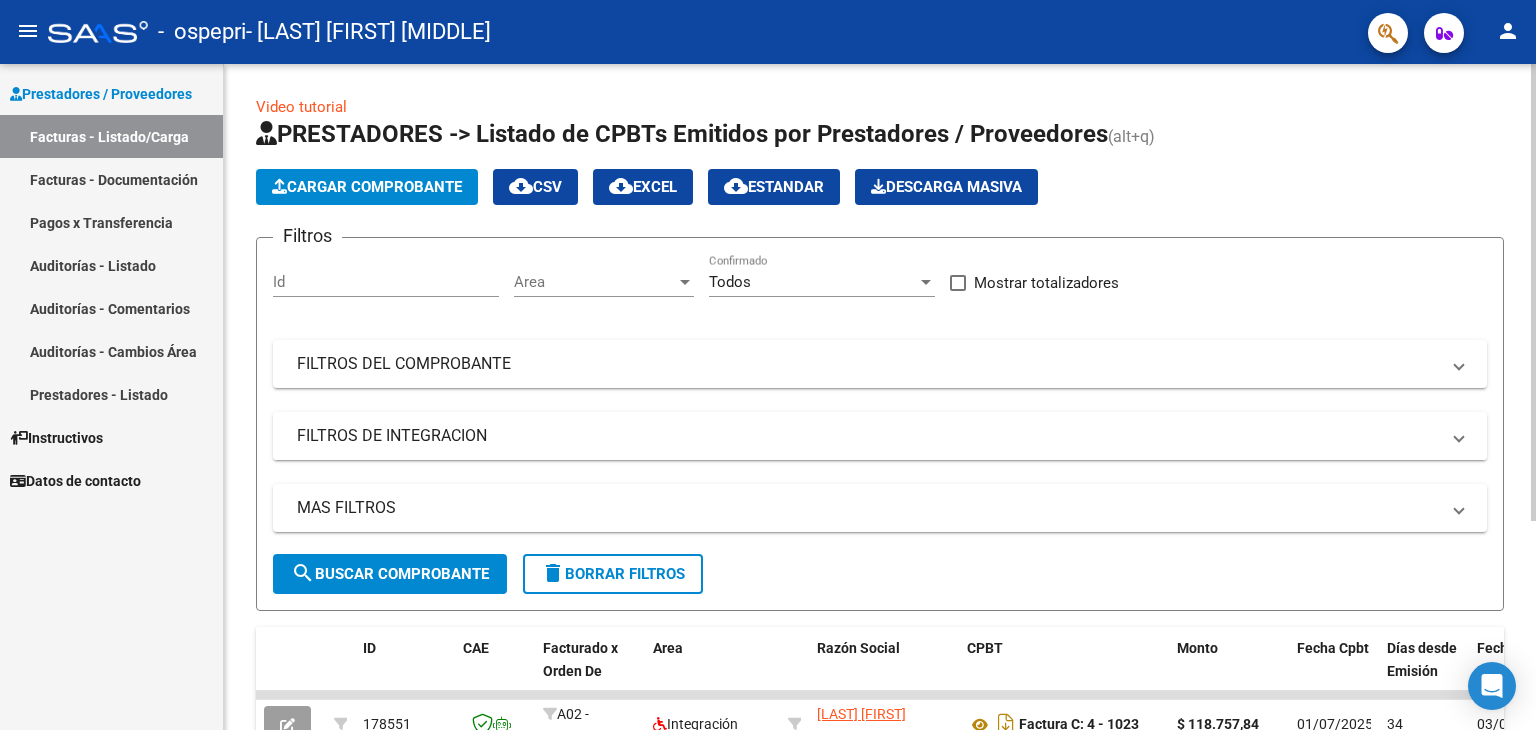 click on "FILTROS DE INTEGRACION" at bounding box center [868, 436] 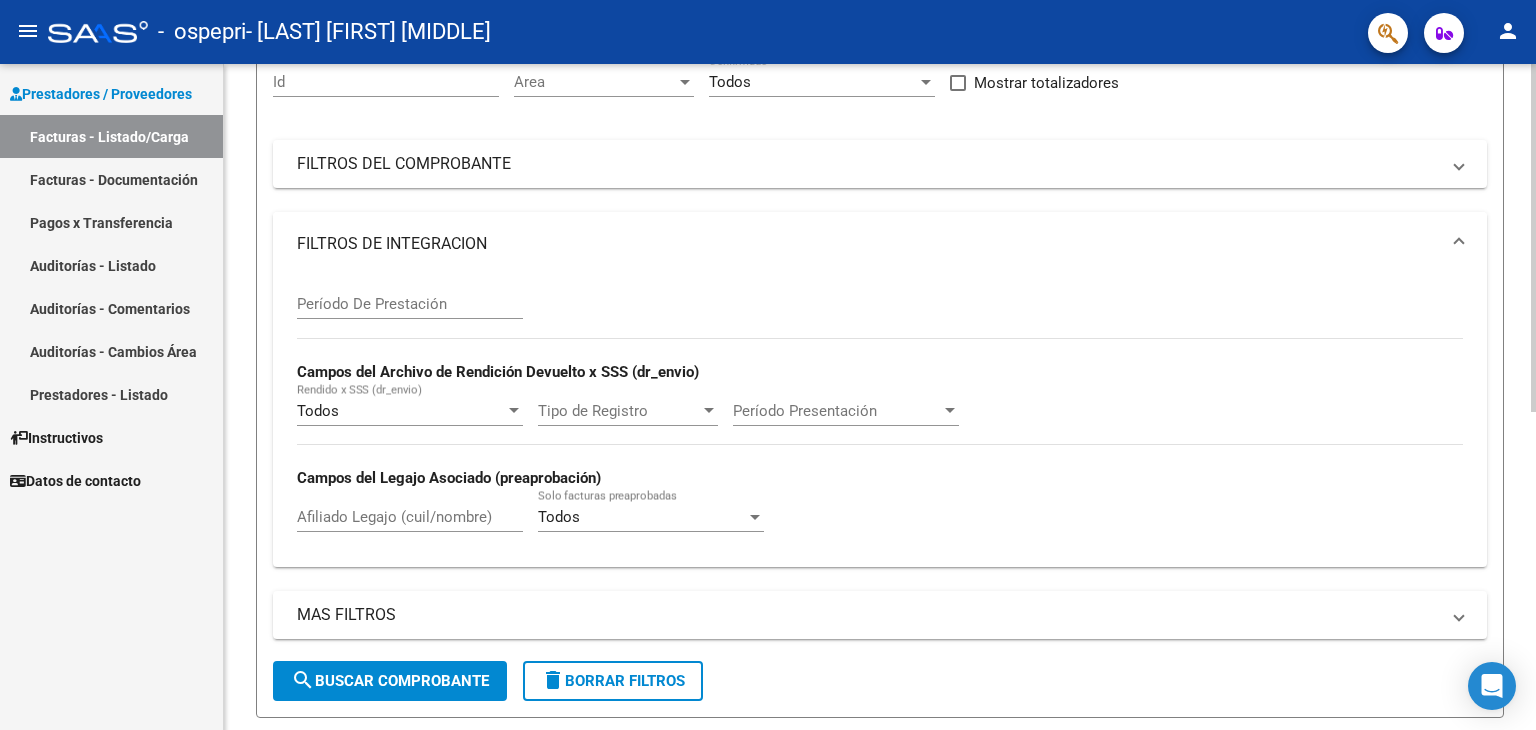 scroll, scrollTop: 0, scrollLeft: 0, axis: both 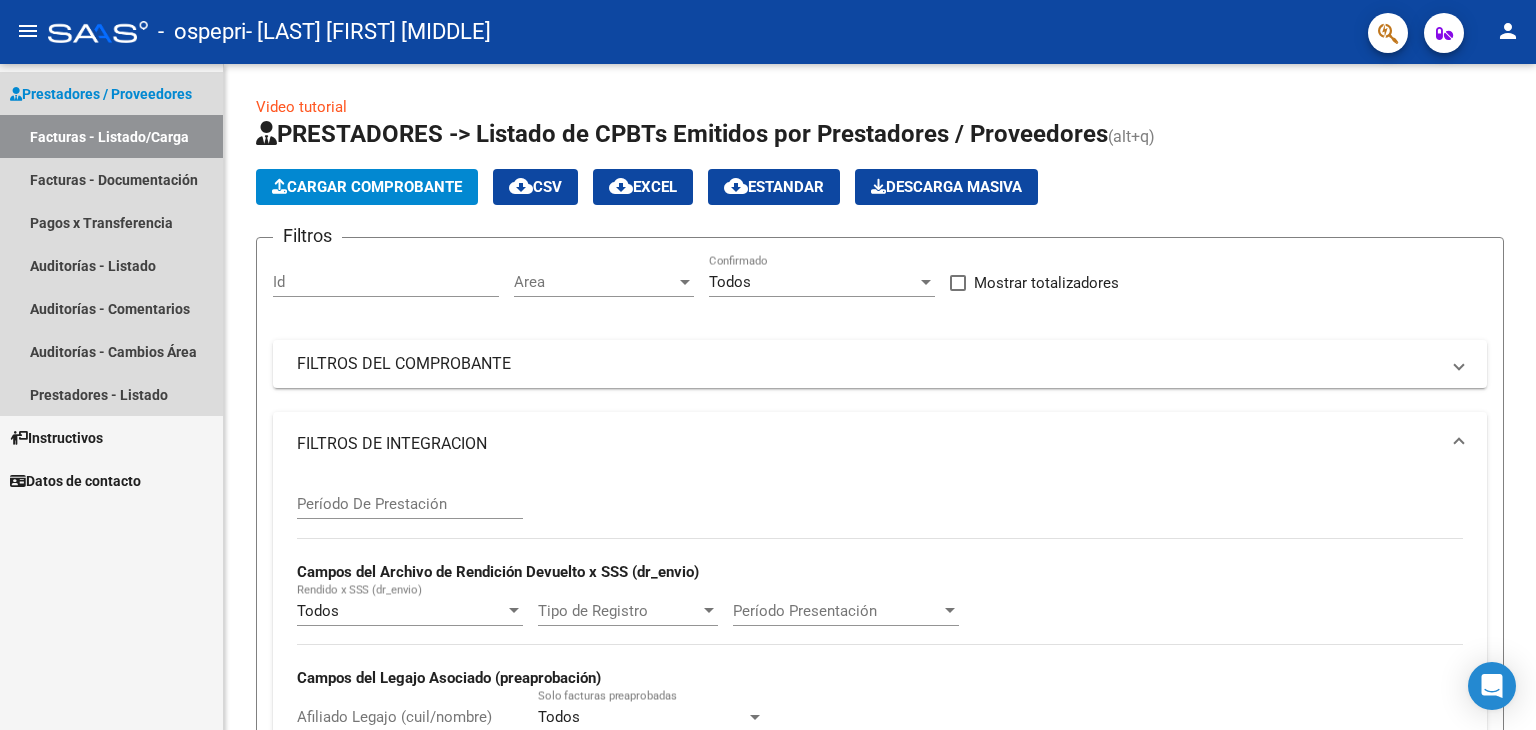 click on "Prestadores / Proveedores" at bounding box center (101, 94) 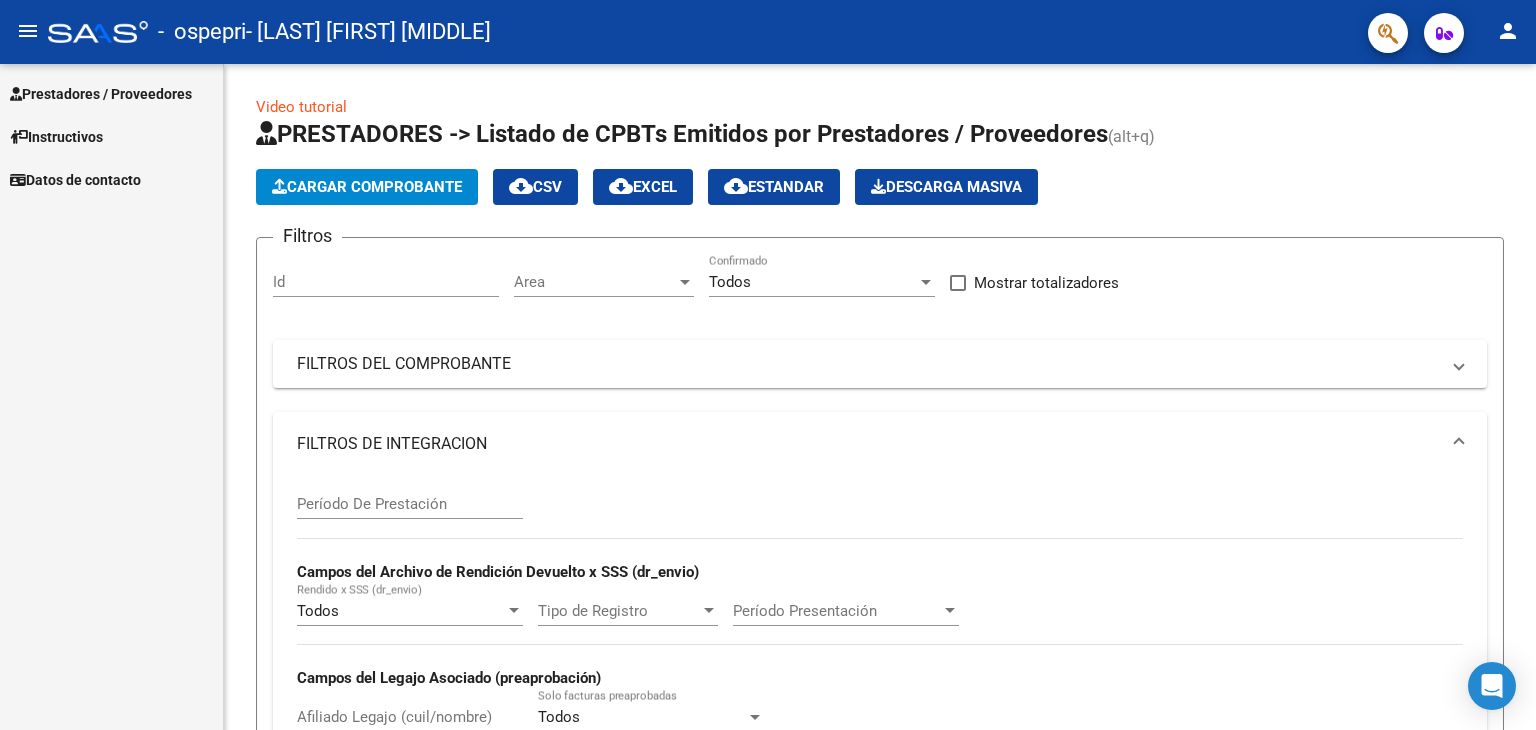 click on "Instructivos" at bounding box center [56, 137] 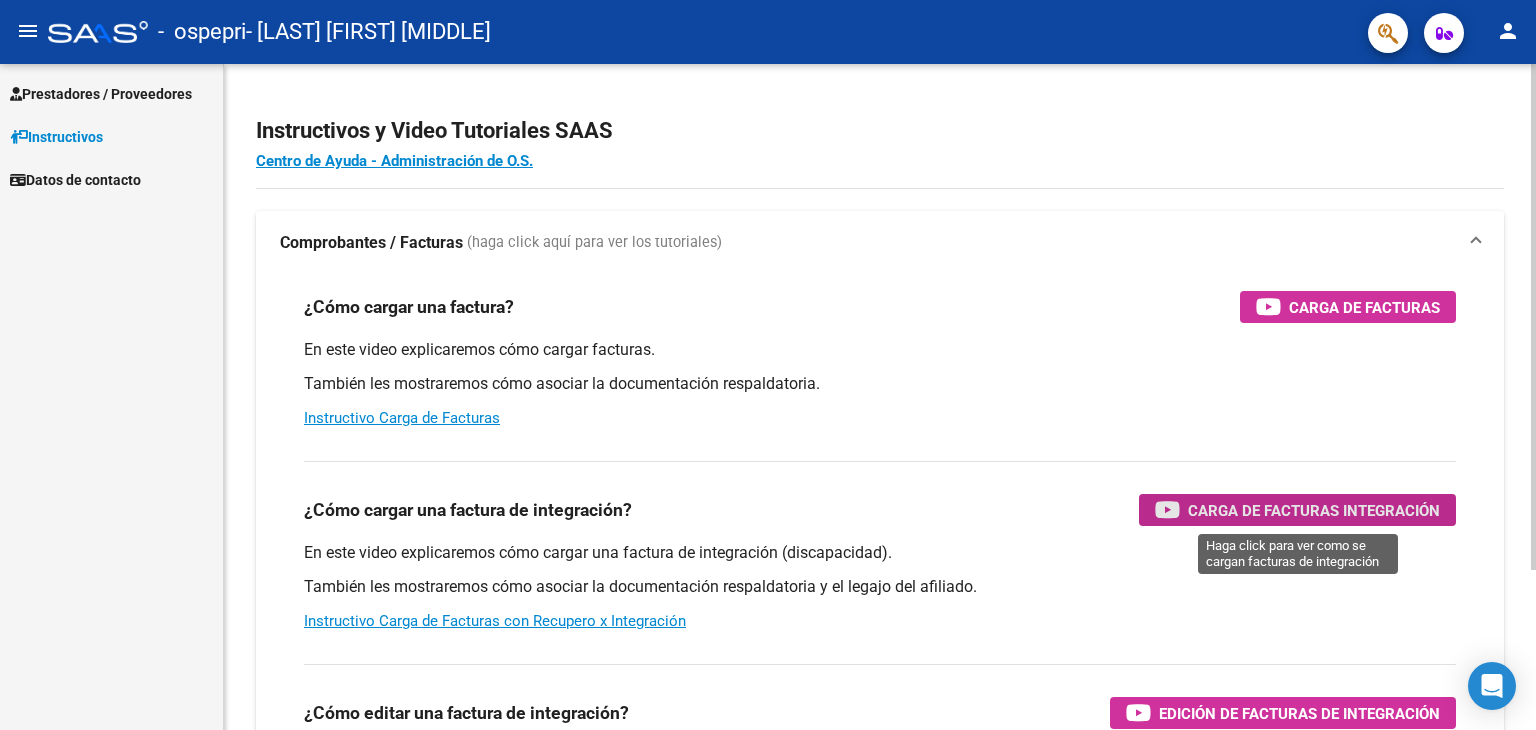 click on "Carga de Facturas Integración" at bounding box center [1314, 510] 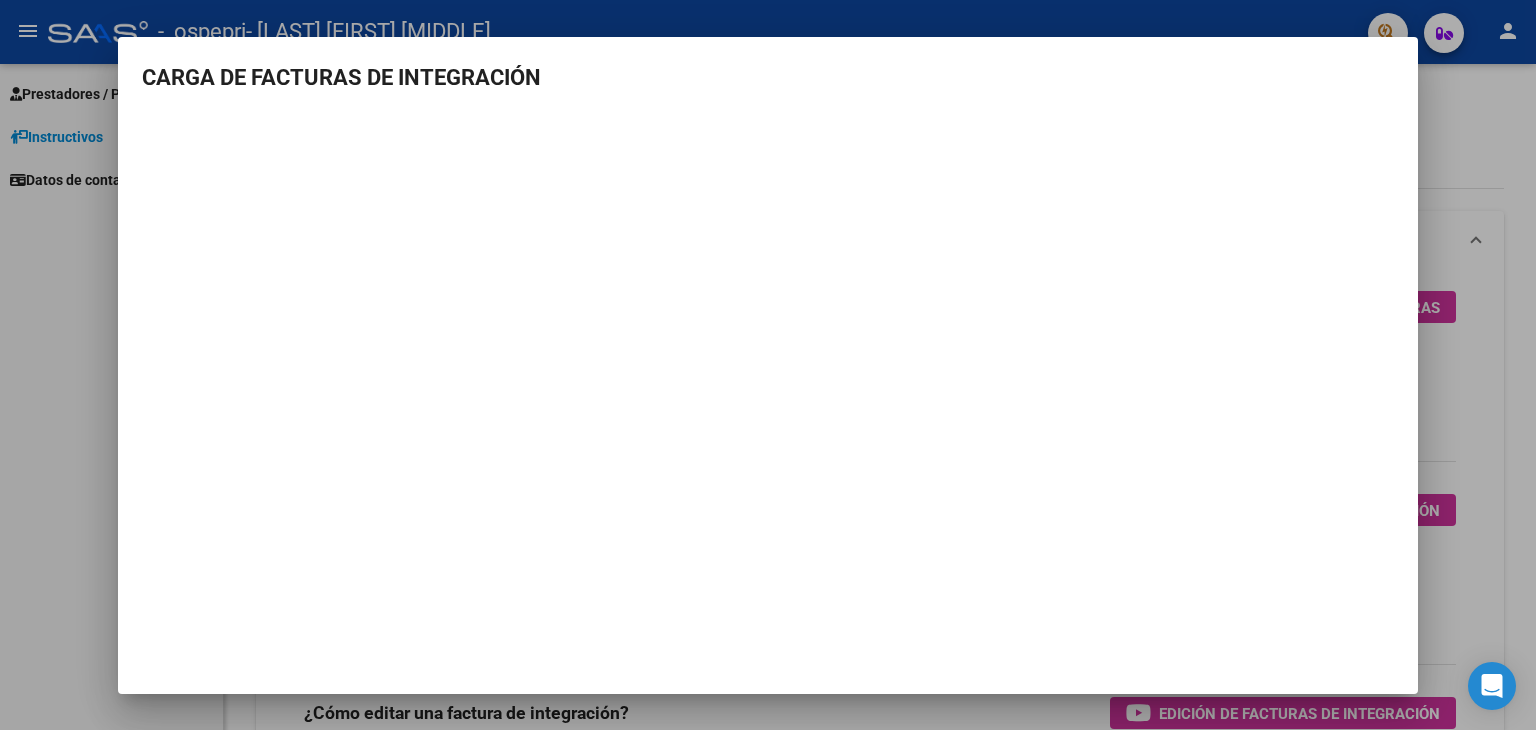 click on "CARGA DE FACTURAS DE INTEGRACIÓN" at bounding box center (768, 365) 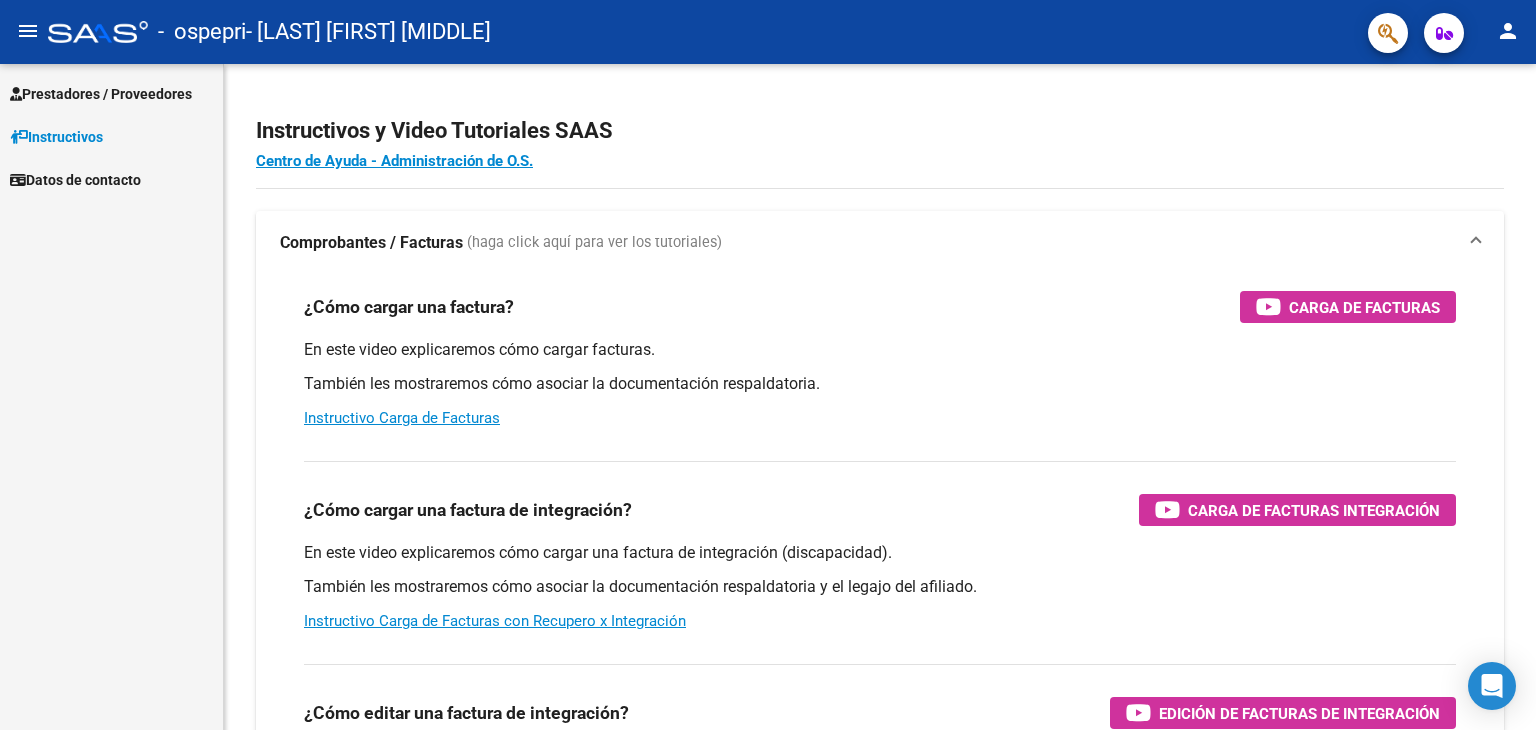 click on "Prestadores / Proveedores" at bounding box center (101, 94) 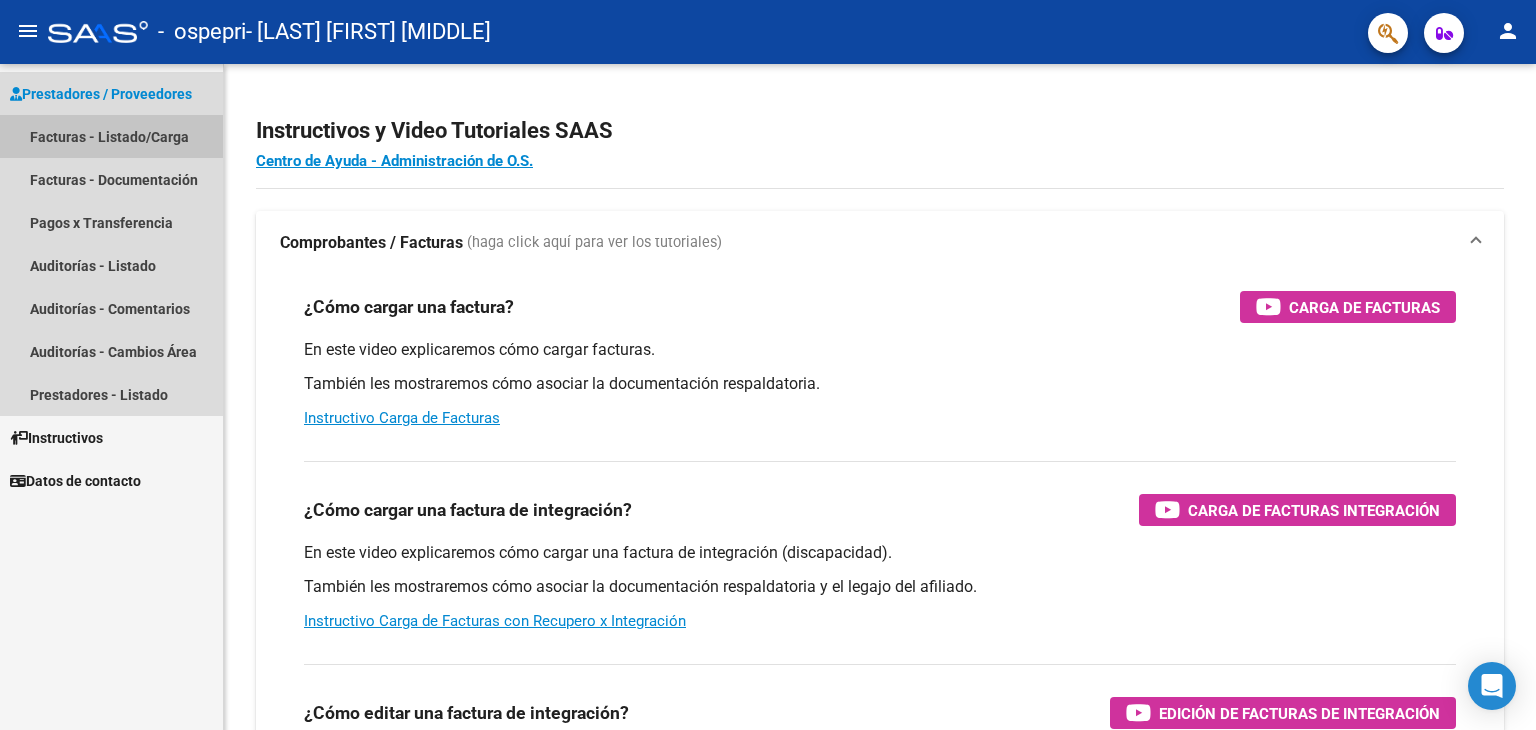 click on "Facturas - Listado/Carga" at bounding box center (111, 136) 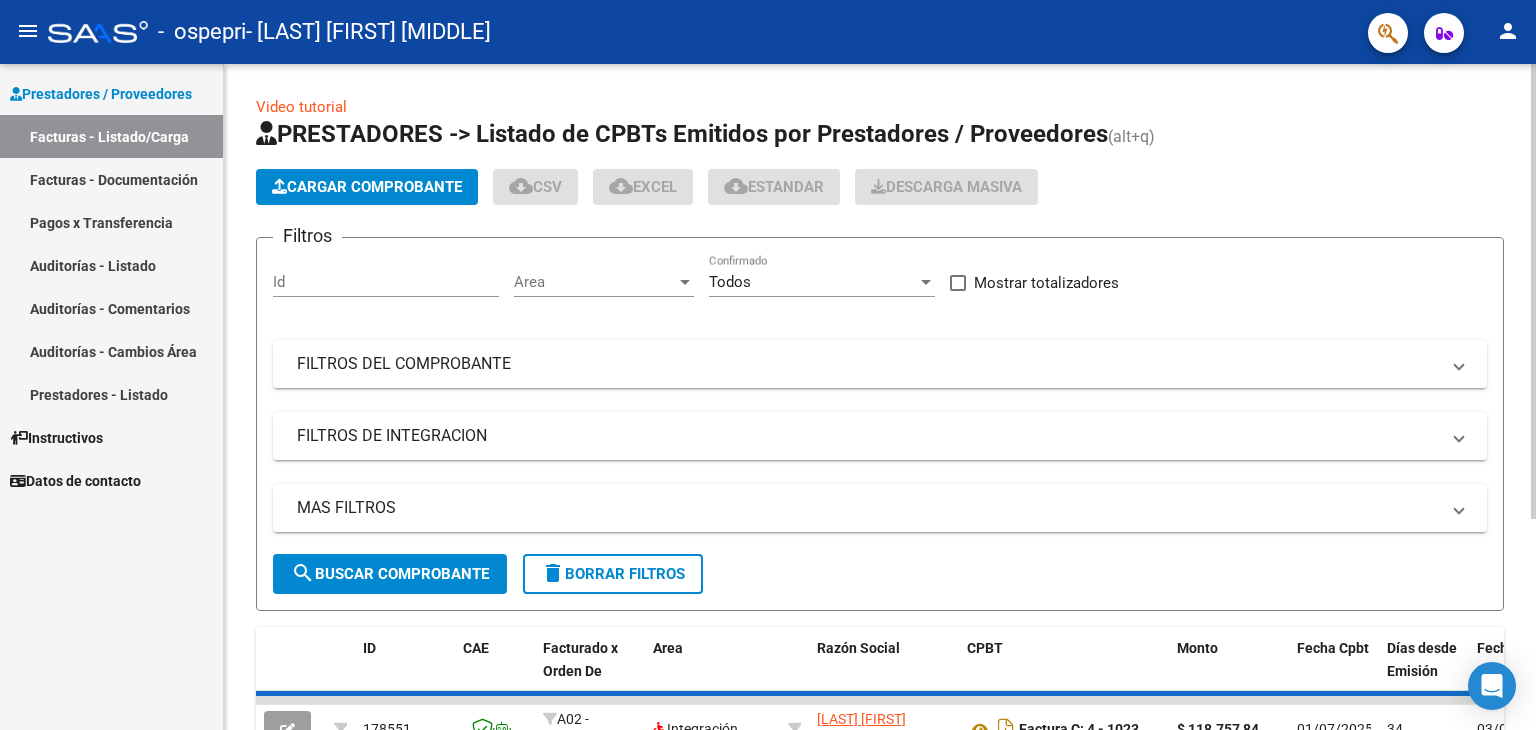 click on "Cargar Comprobante" 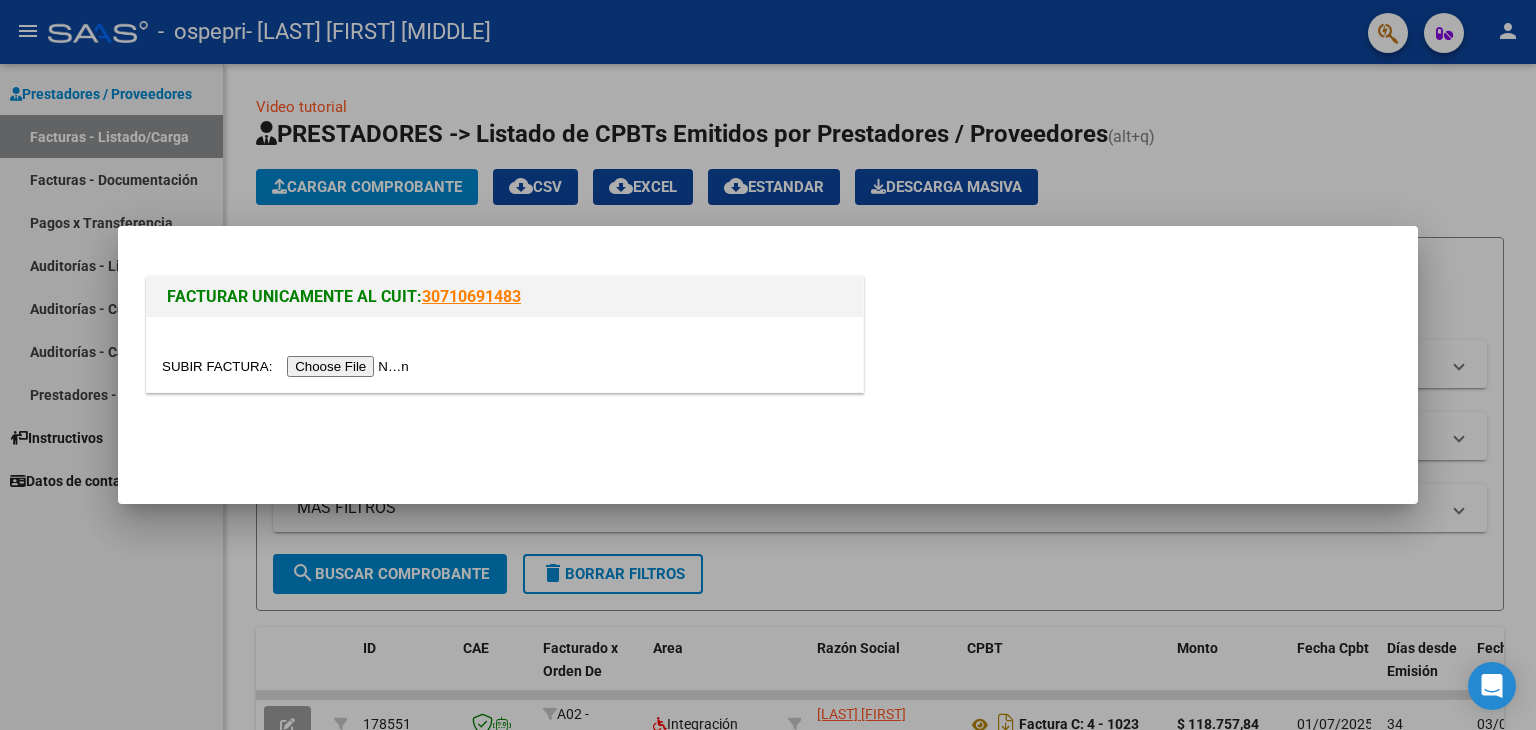 click at bounding box center [288, 366] 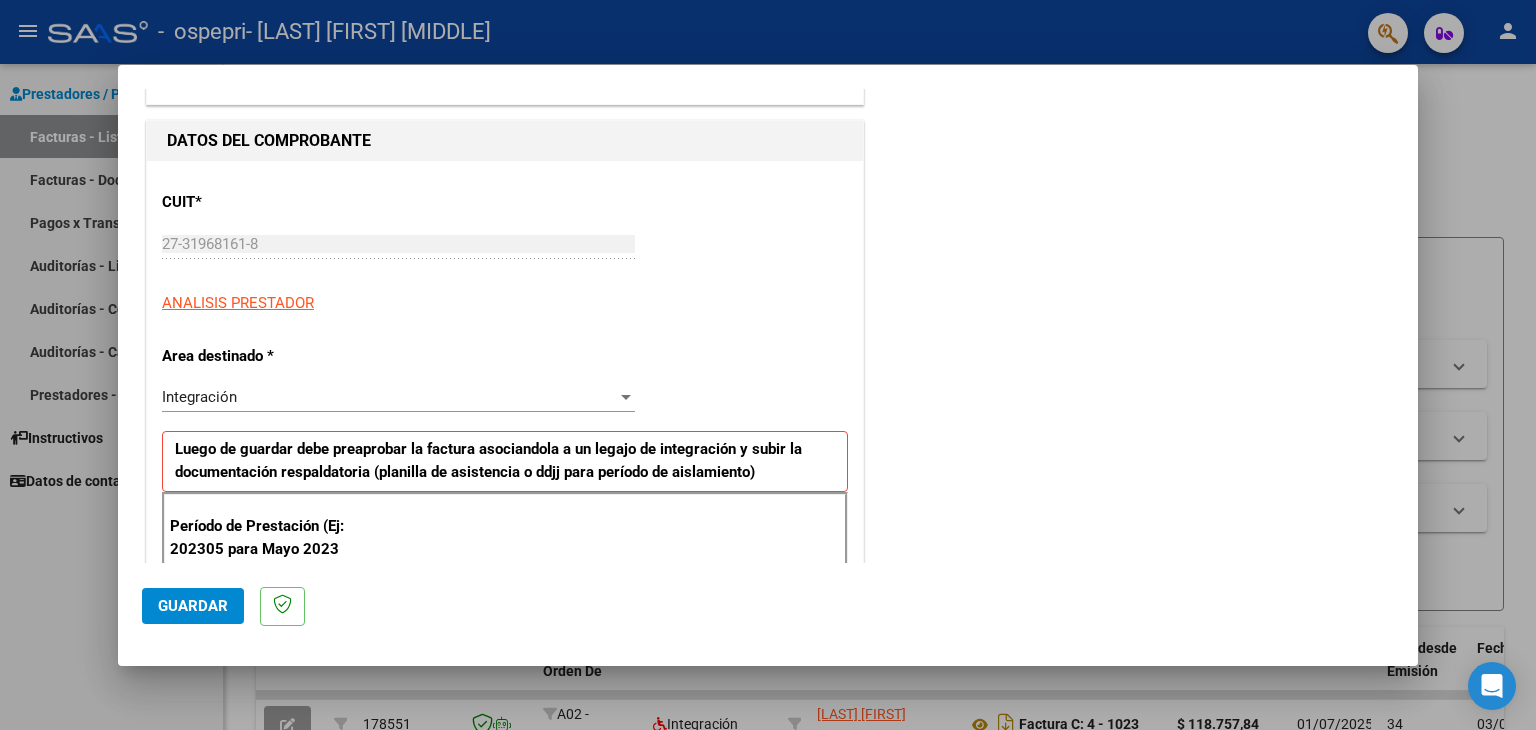 scroll, scrollTop: 300, scrollLeft: 0, axis: vertical 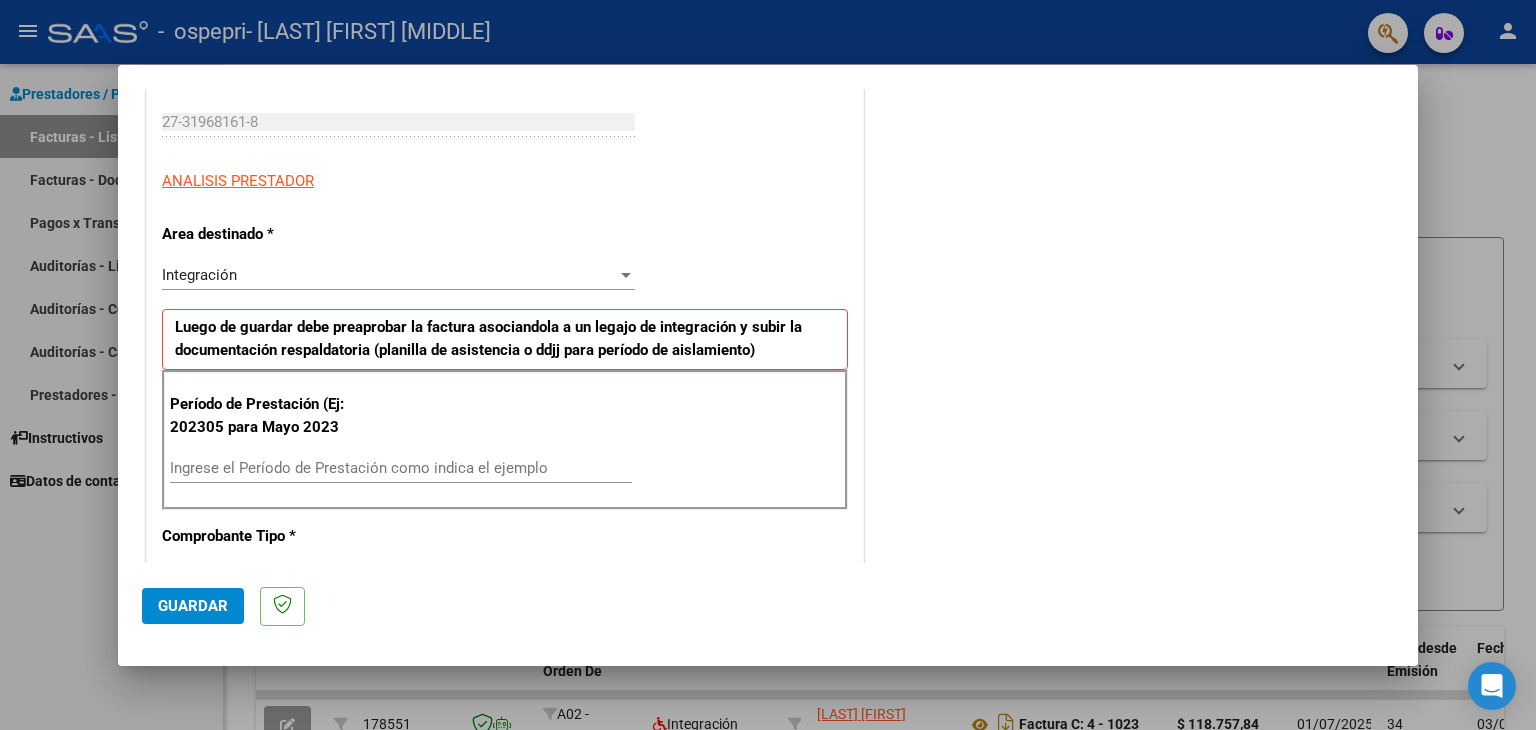 click on "Ingrese el Período de Prestación como indica el ejemplo" at bounding box center (401, 477) 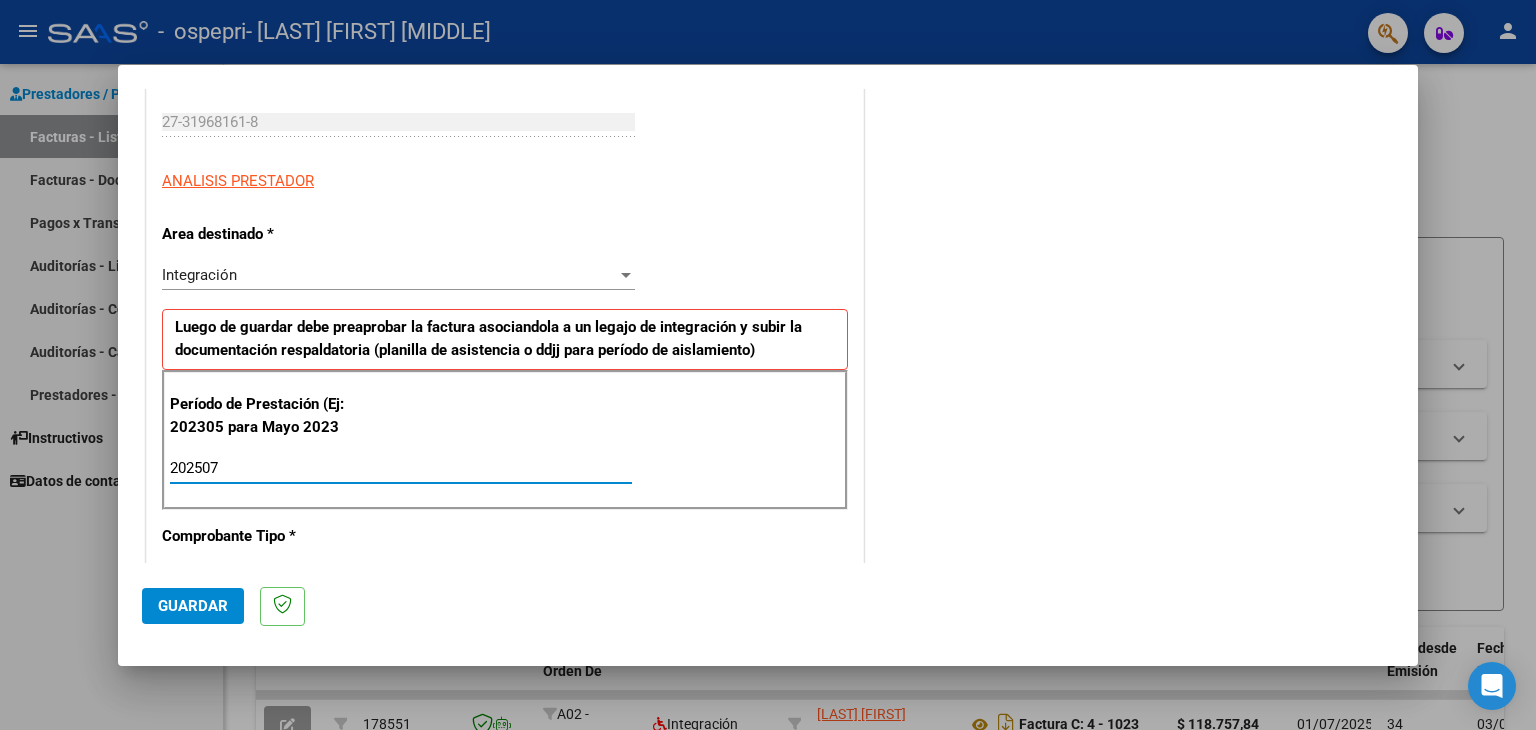 type on "202507" 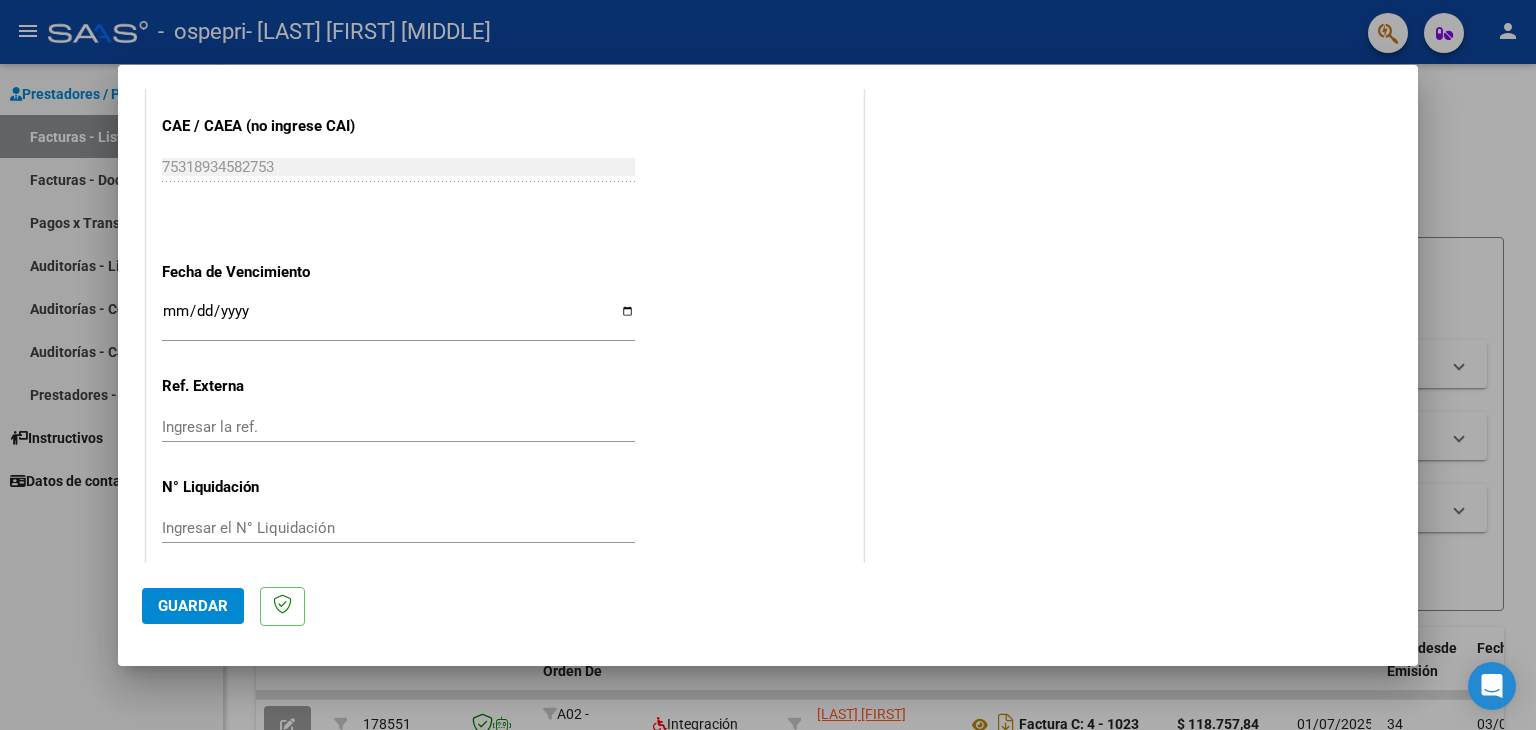 scroll, scrollTop: 1245, scrollLeft: 0, axis: vertical 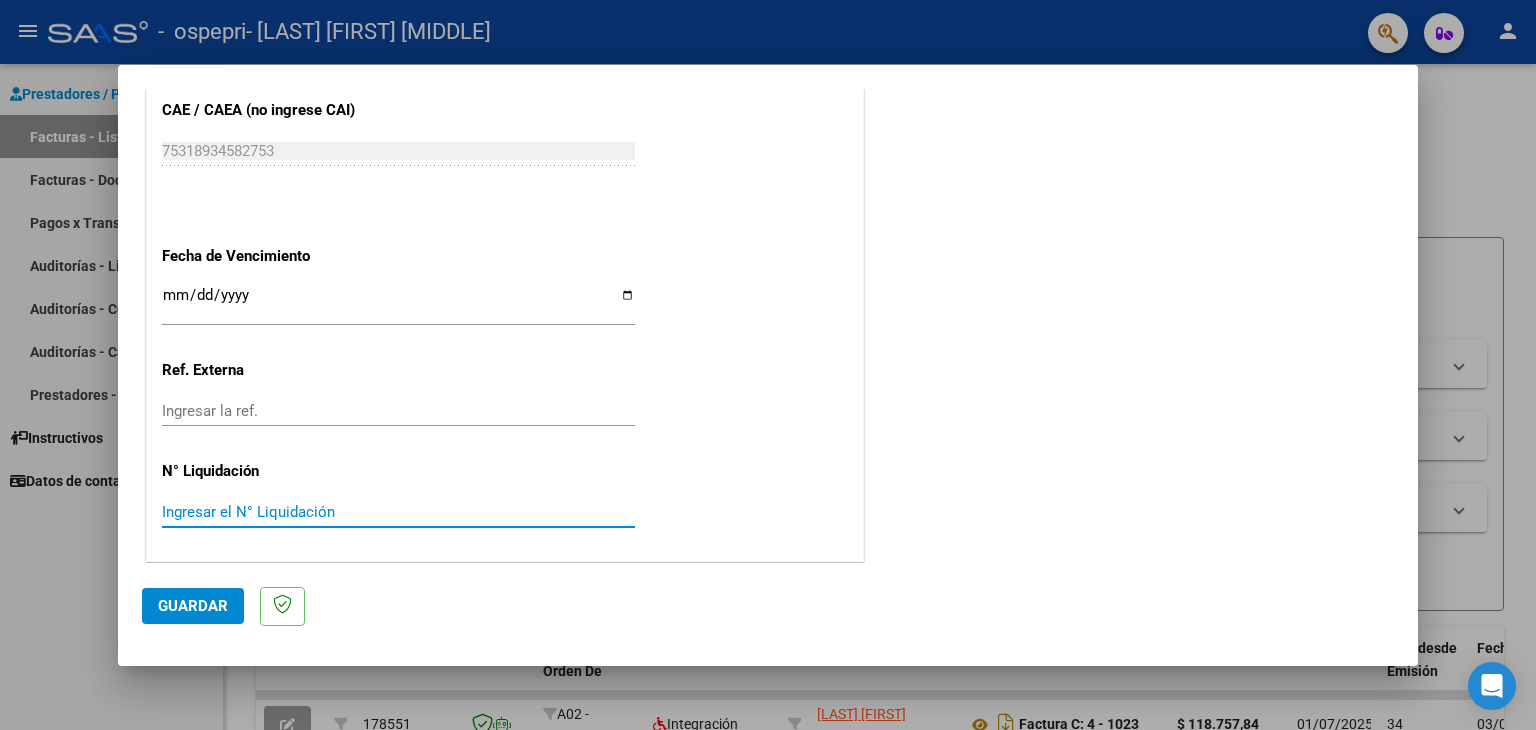 paste on "0000264543" 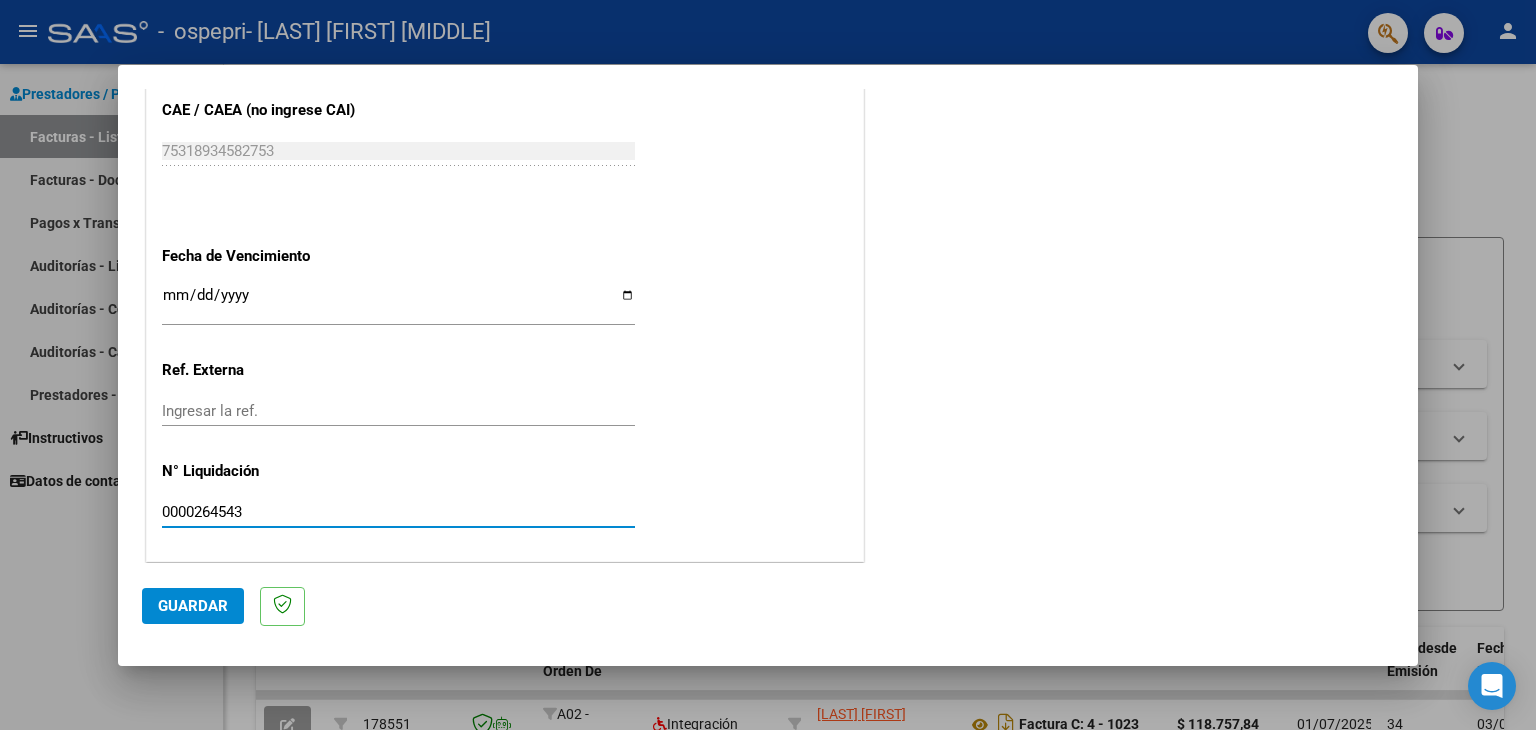 type on "0000264543" 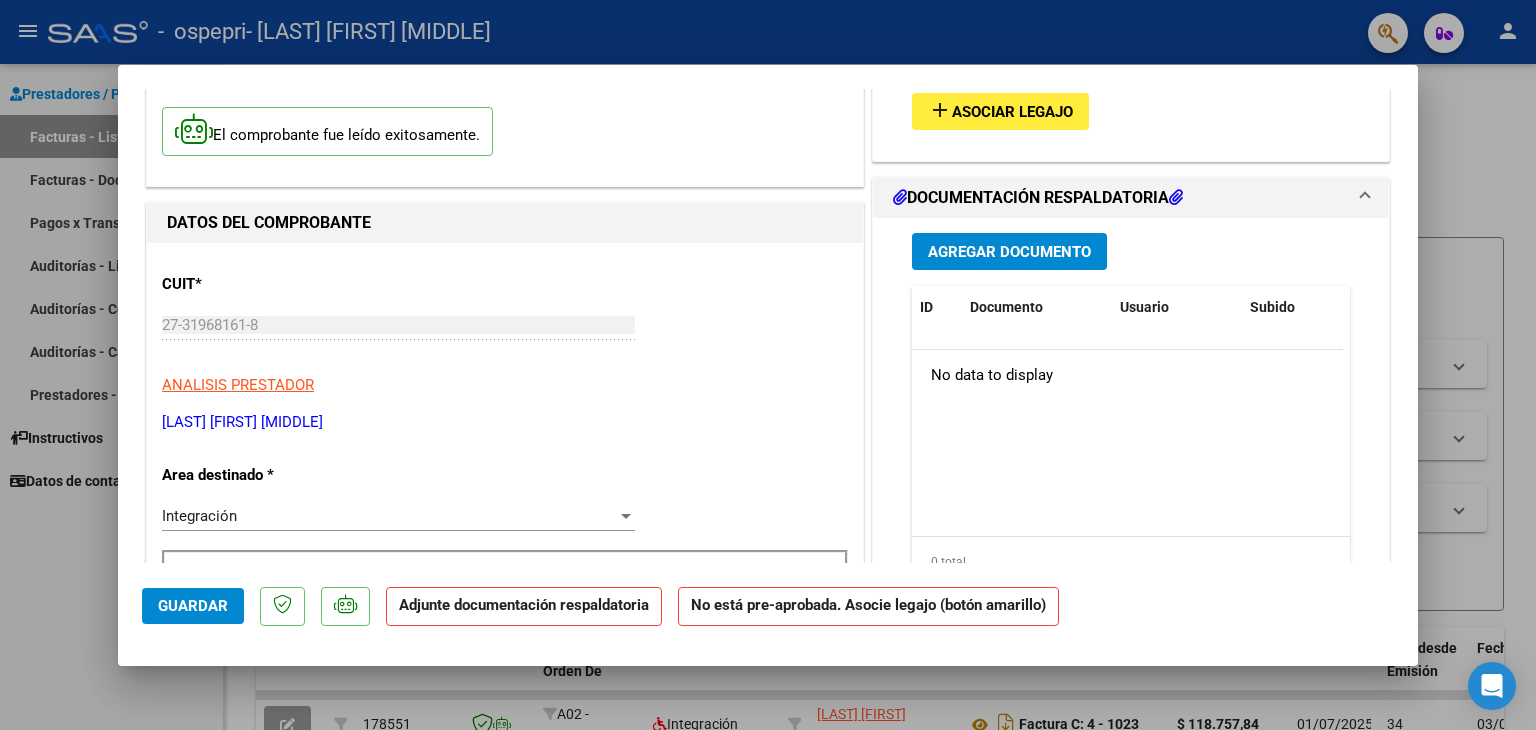 scroll, scrollTop: 0, scrollLeft: 0, axis: both 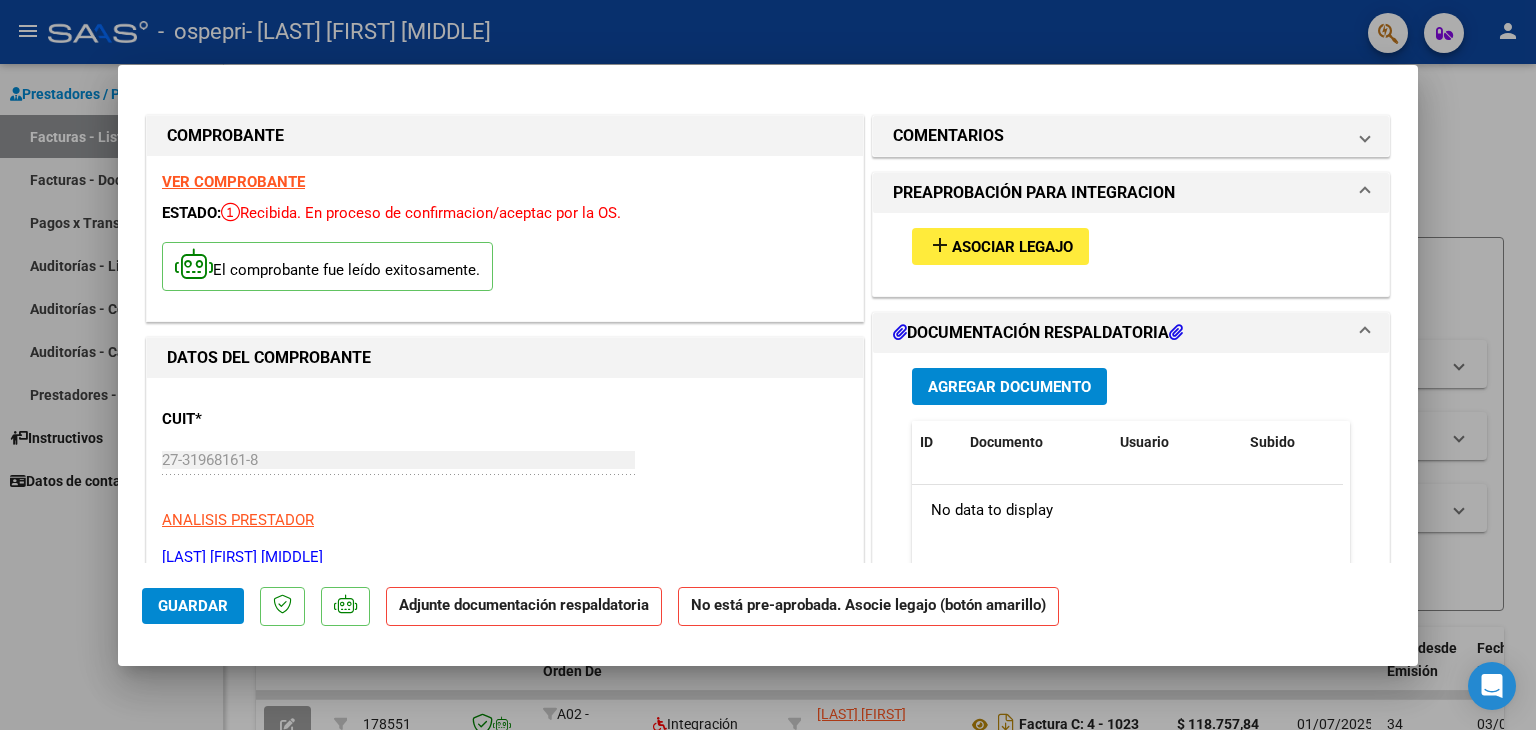 click on "Agregar Documento" at bounding box center (1009, 387) 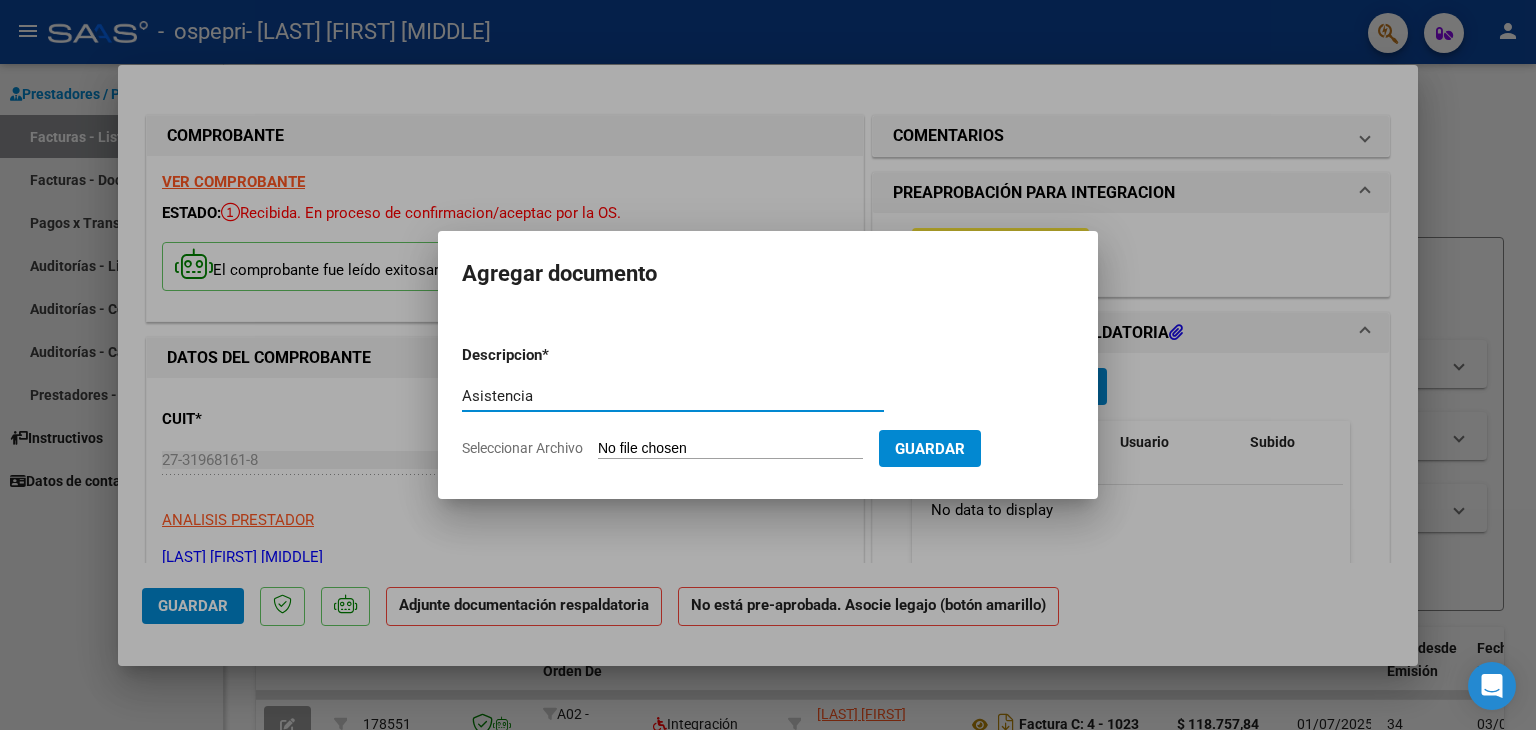 type on "Asistencia" 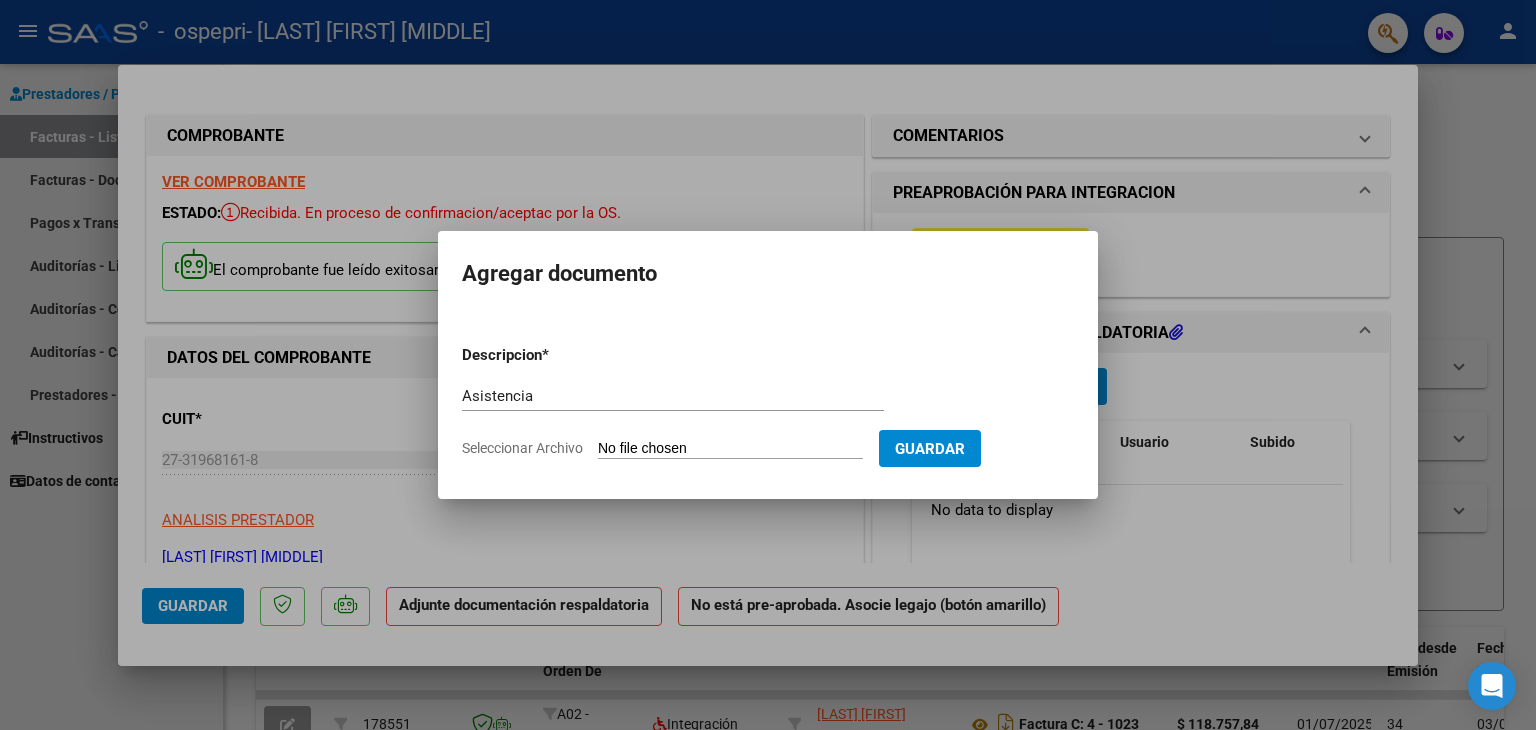 click on "Seleccionar Archivo" 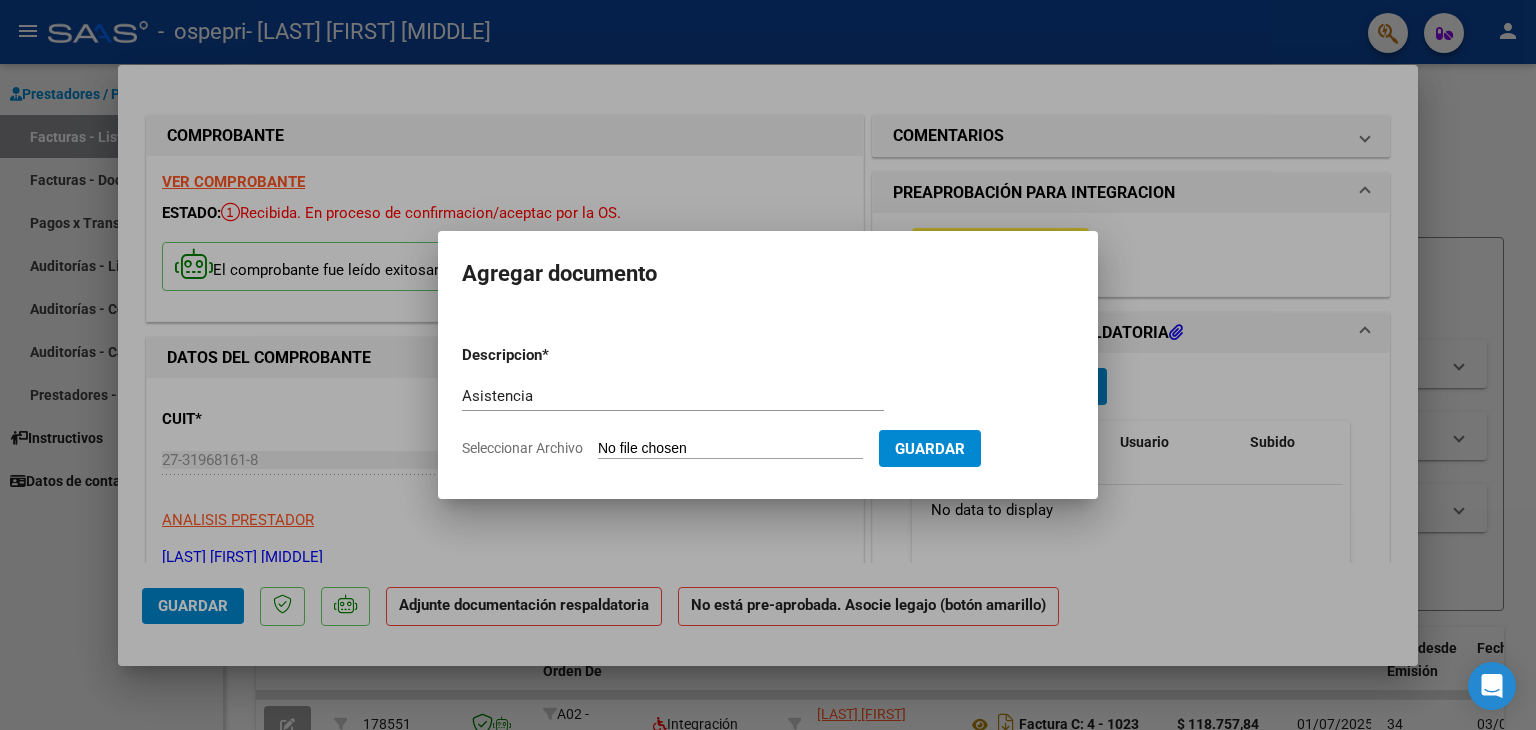 type on "C:\fakepath\asistencia julio.pdf" 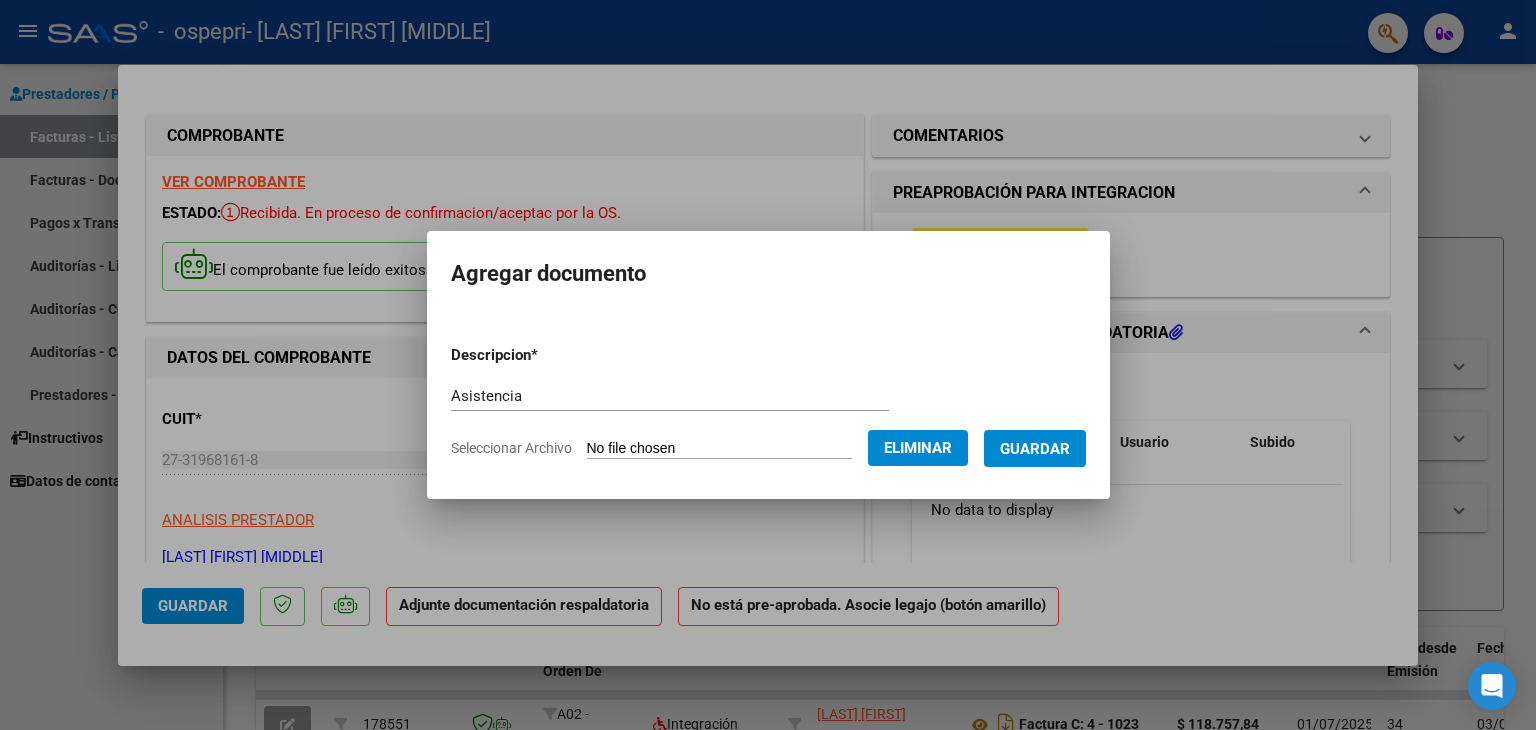 click on "Guardar" at bounding box center [1035, 449] 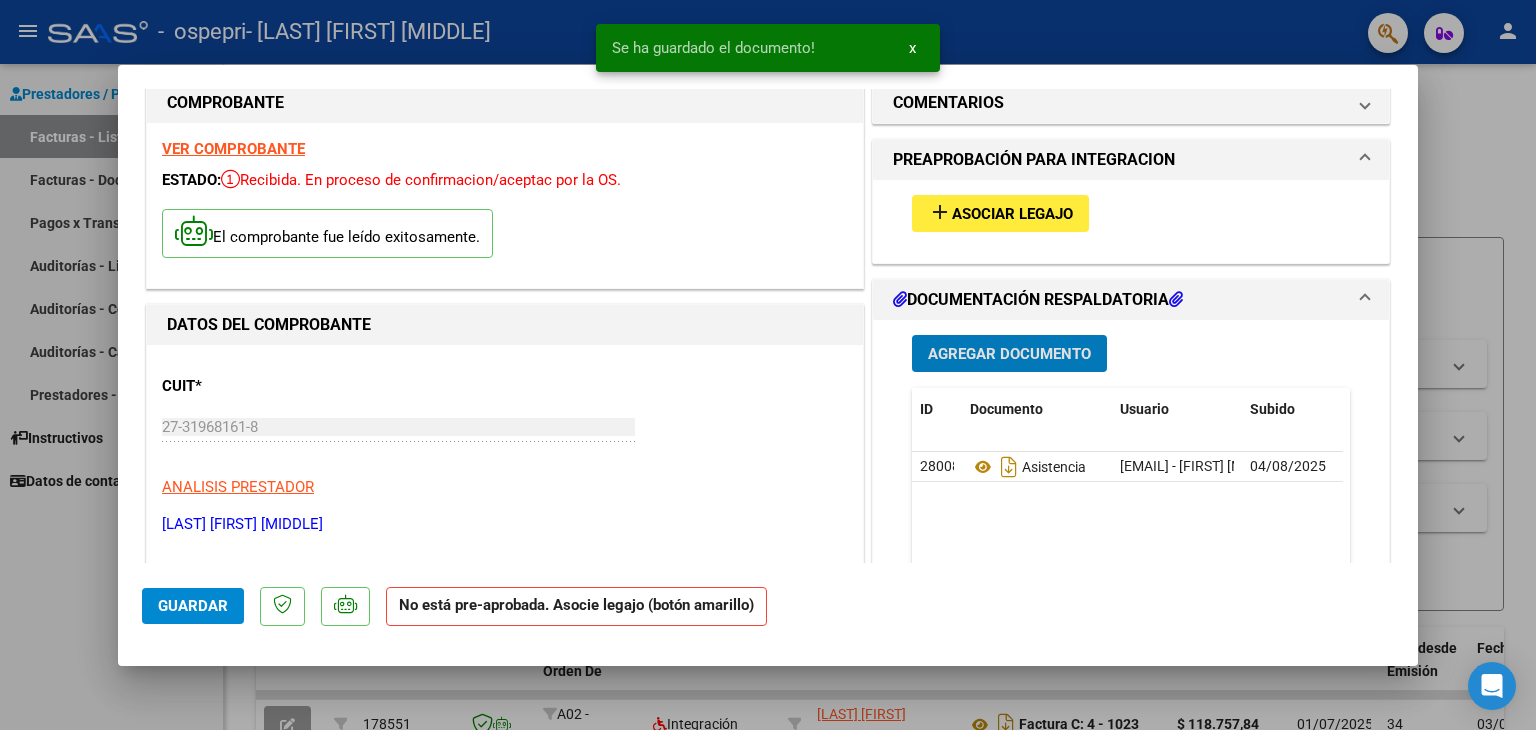 scroll, scrollTop: 0, scrollLeft: 0, axis: both 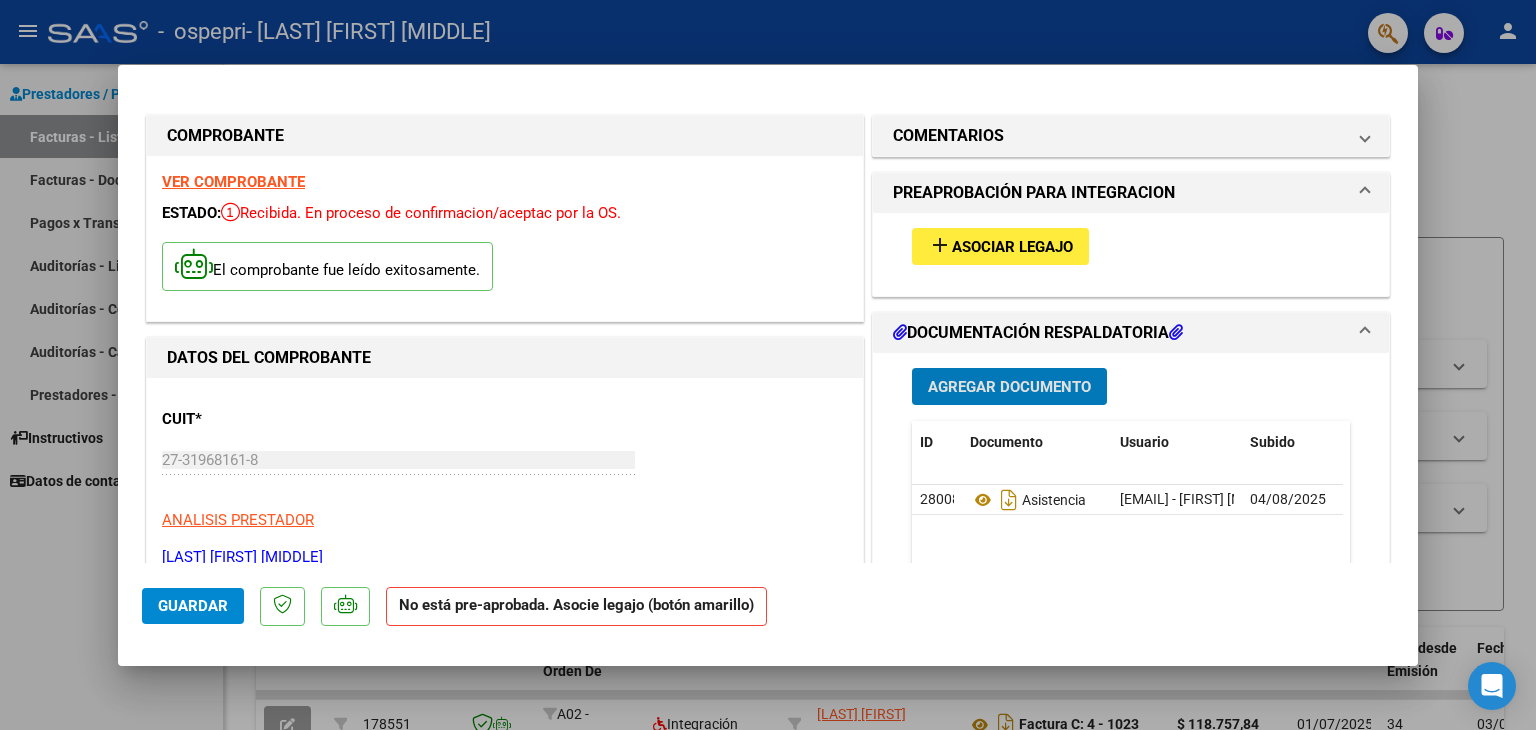 click on "Asociar Legajo" at bounding box center [1012, 247] 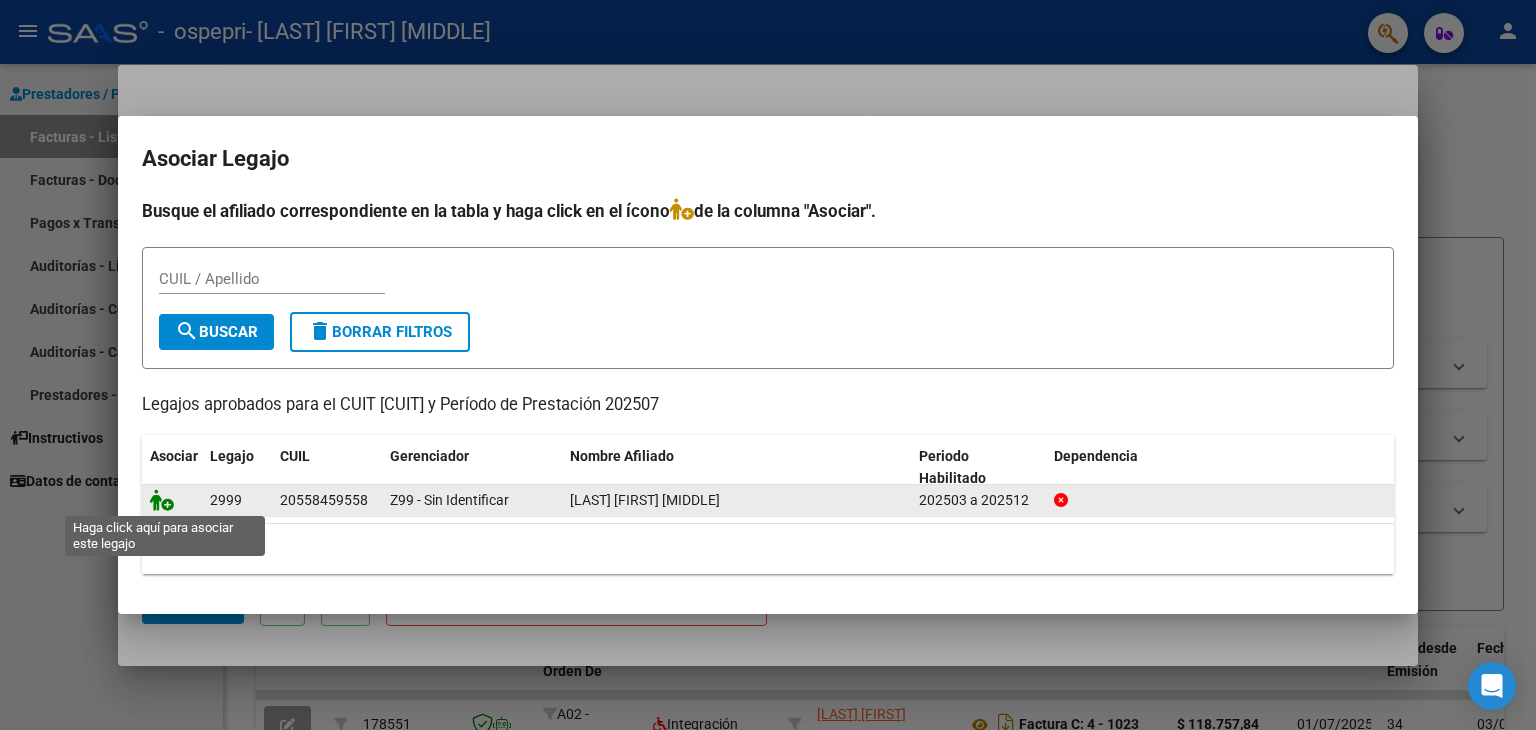 click 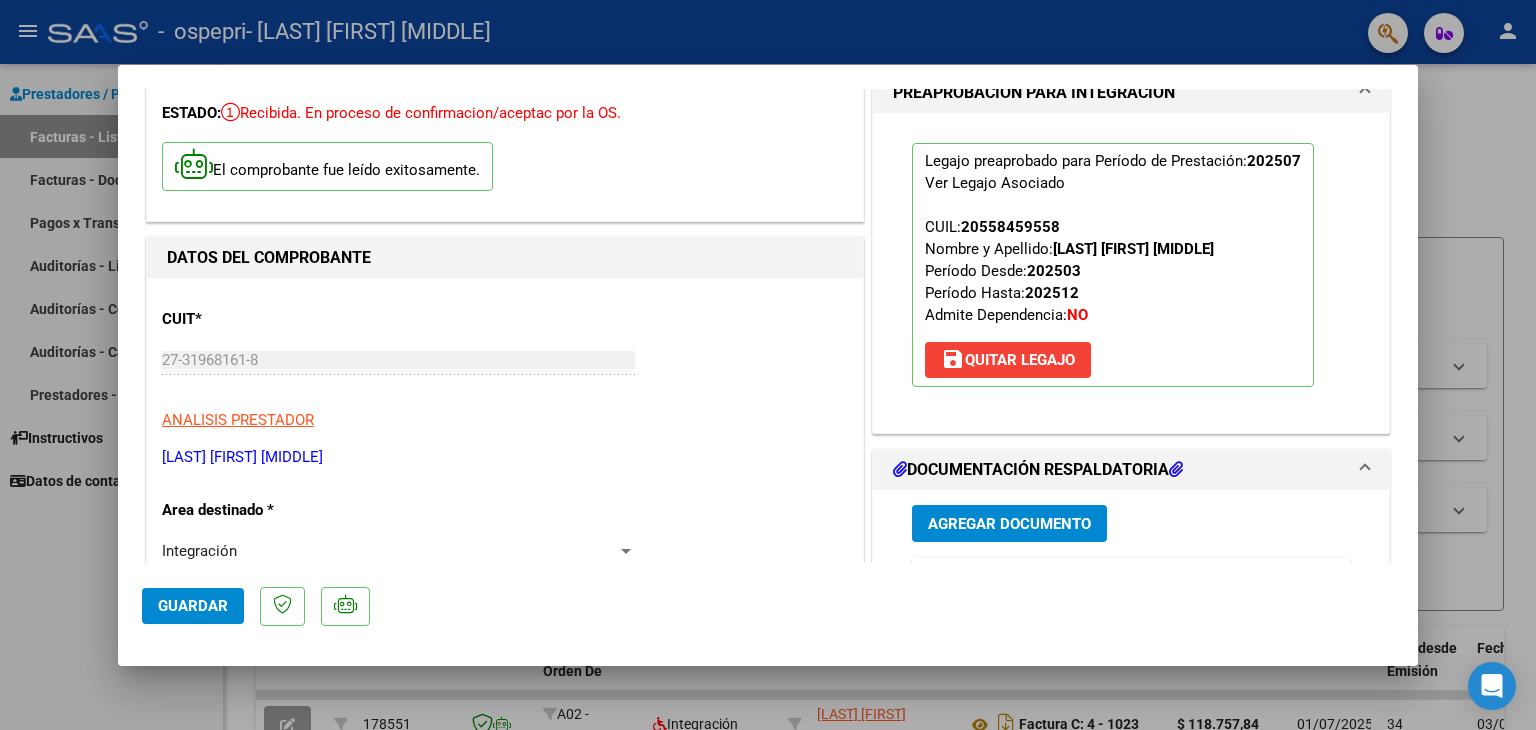 scroll, scrollTop: 100, scrollLeft: 0, axis: vertical 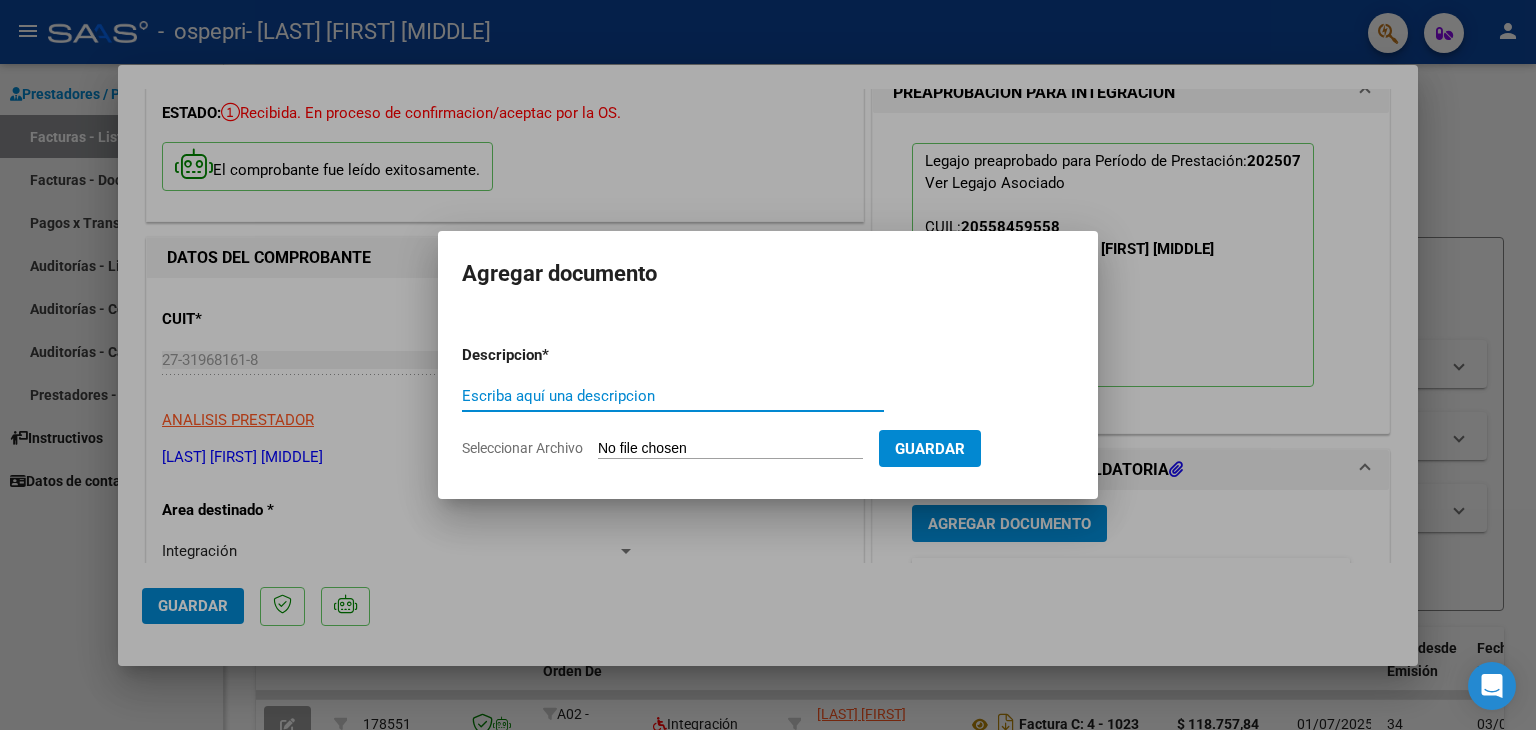 click on "Escriba aquí una descripcion" at bounding box center [673, 396] 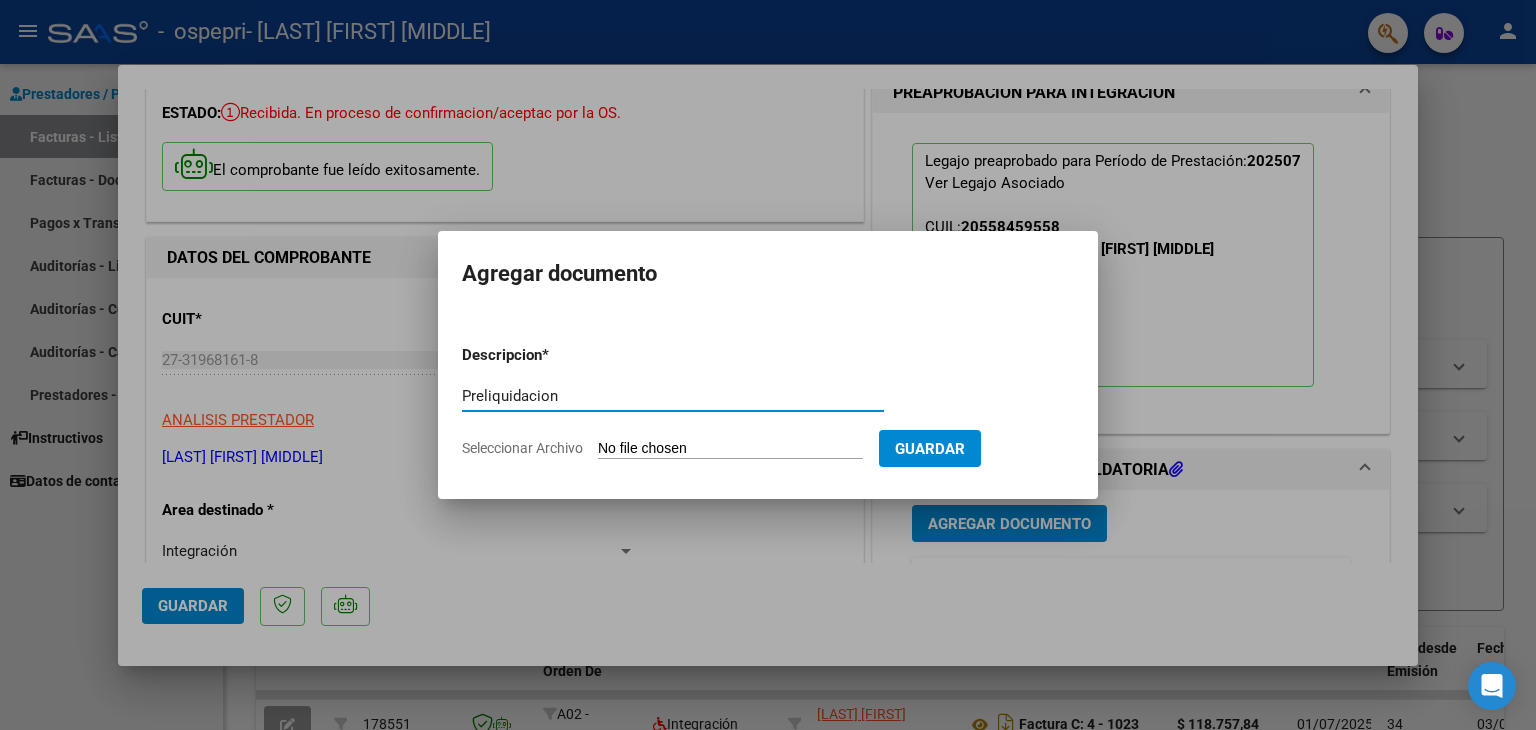 type on "Preliquidacion" 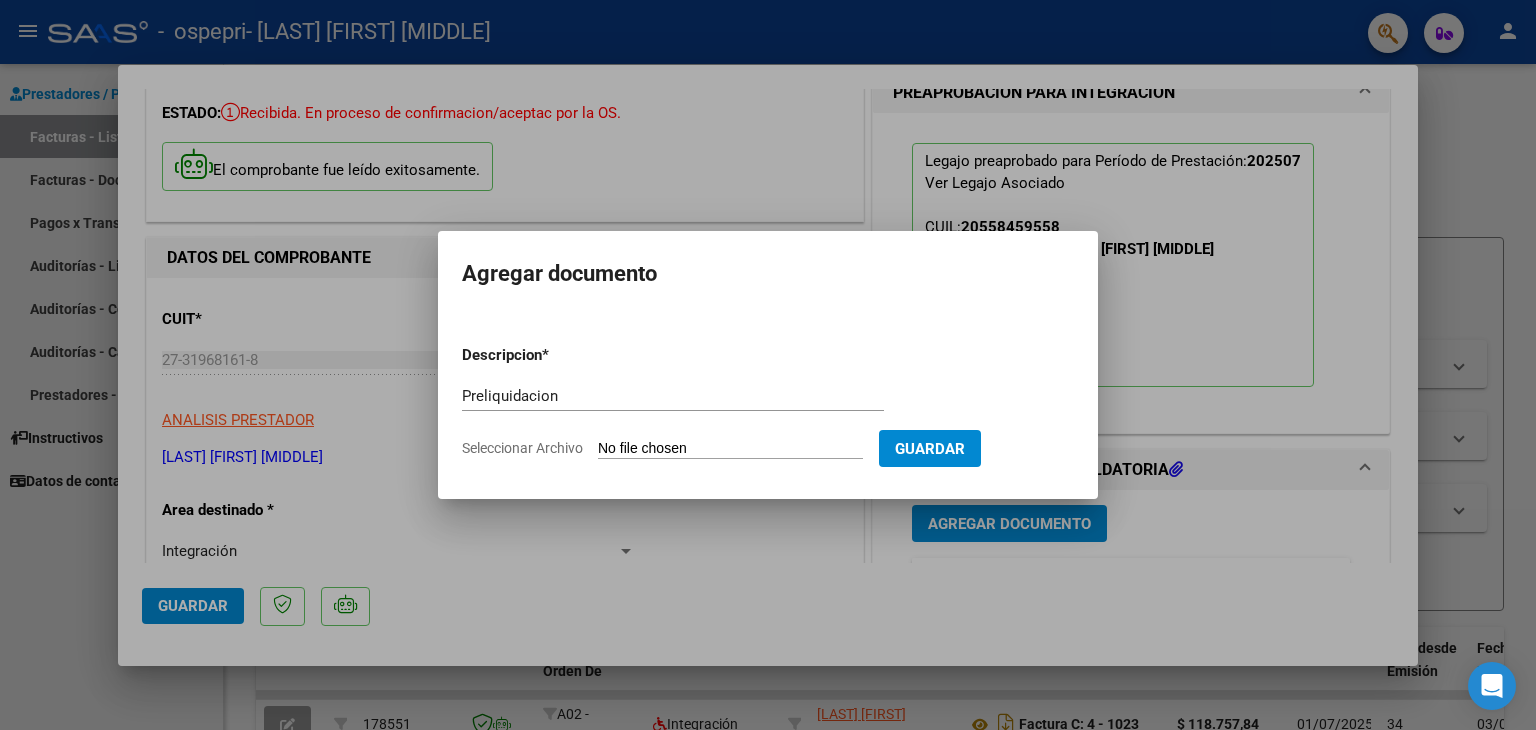 type on "C:\fakepath\apfmimpresionpreliq- lau.pdf" 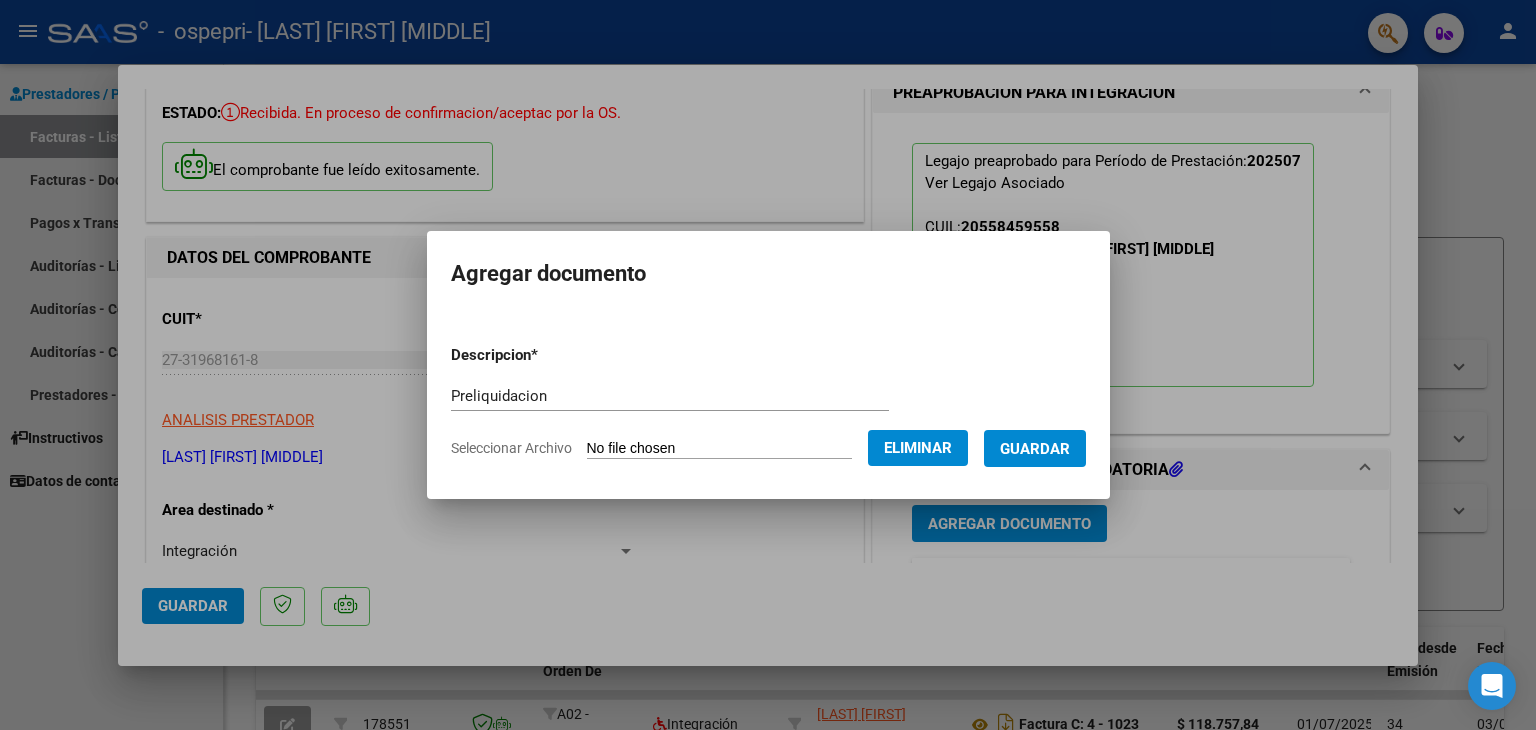 click on "Guardar" at bounding box center (1035, 449) 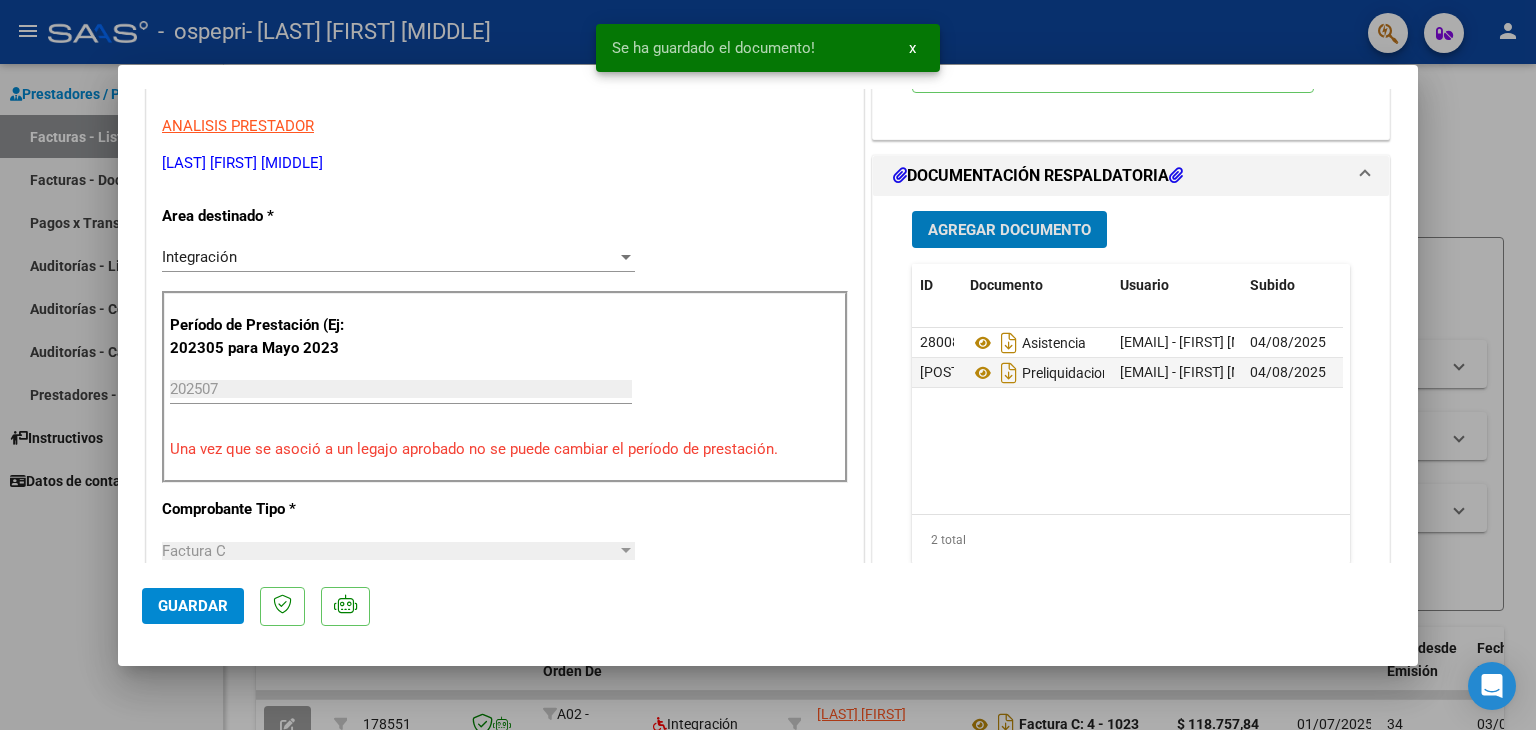 scroll, scrollTop: 500, scrollLeft: 0, axis: vertical 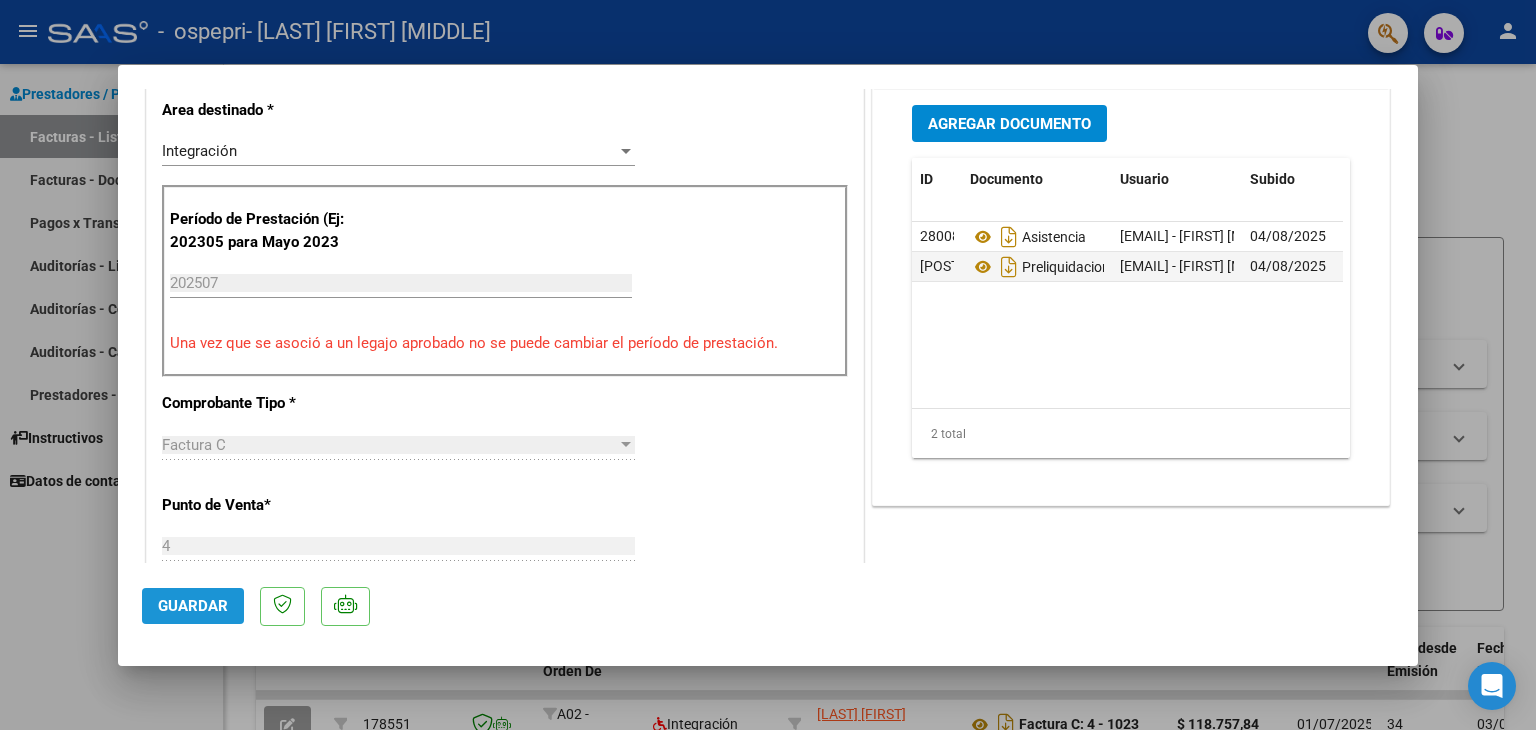 click on "Guardar" 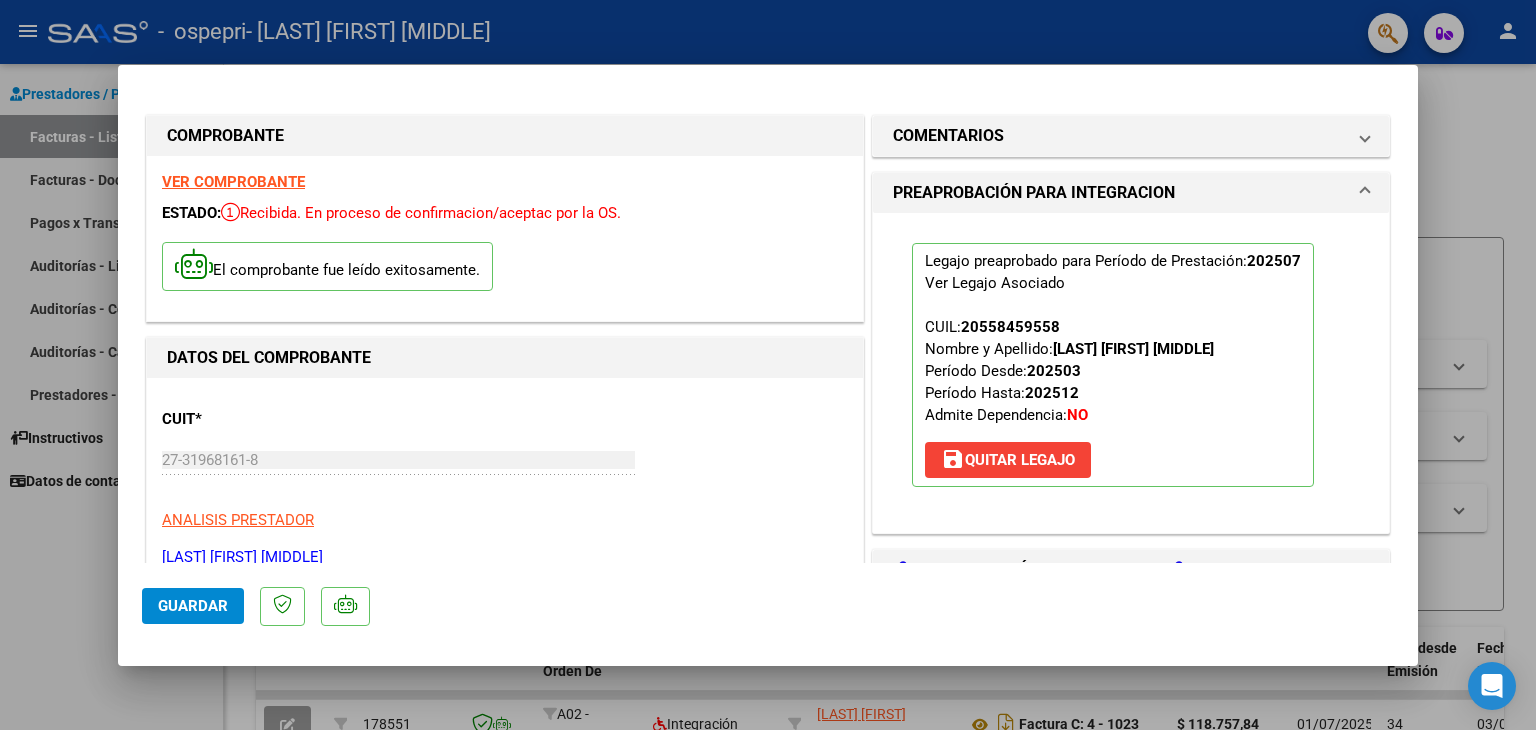 scroll, scrollTop: 400, scrollLeft: 0, axis: vertical 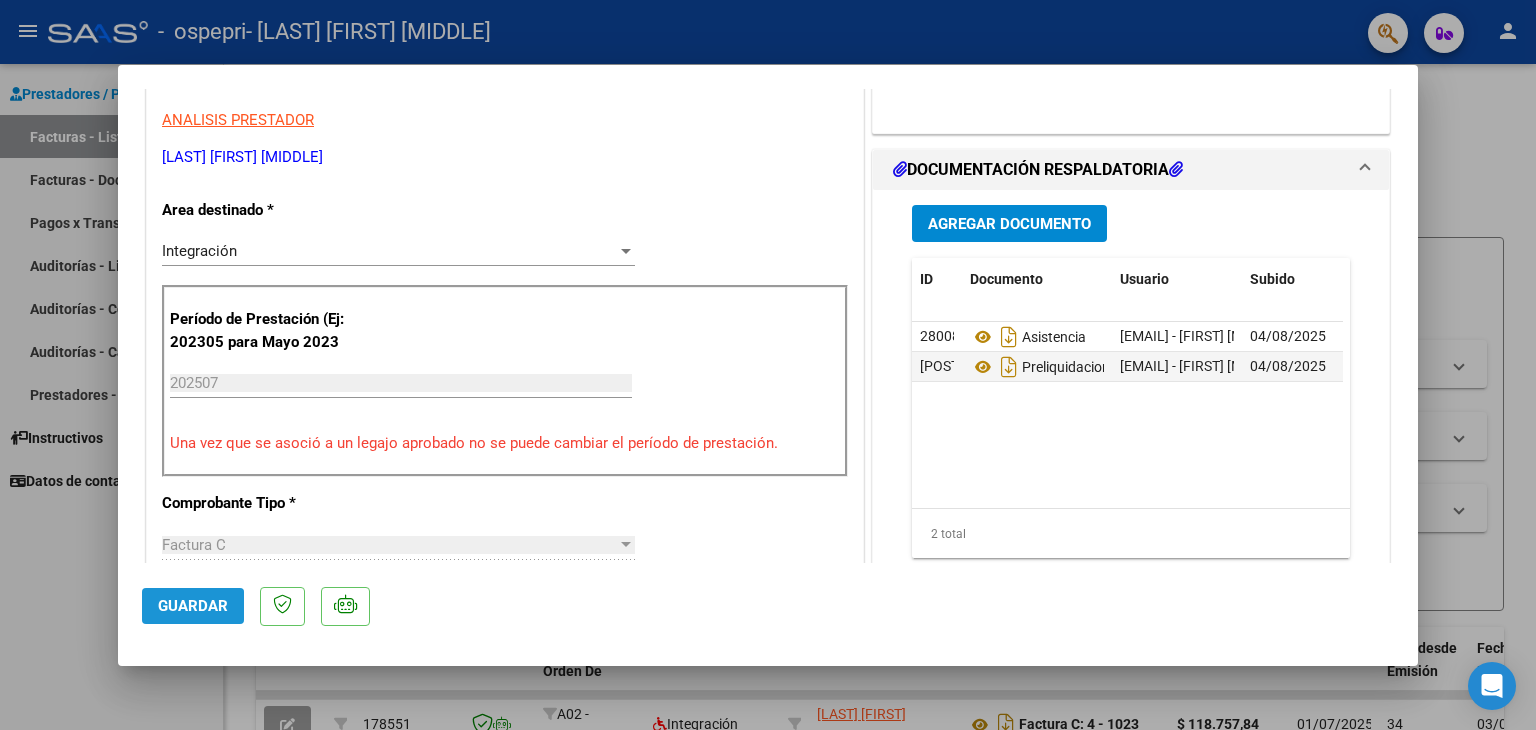 click on "Guardar" 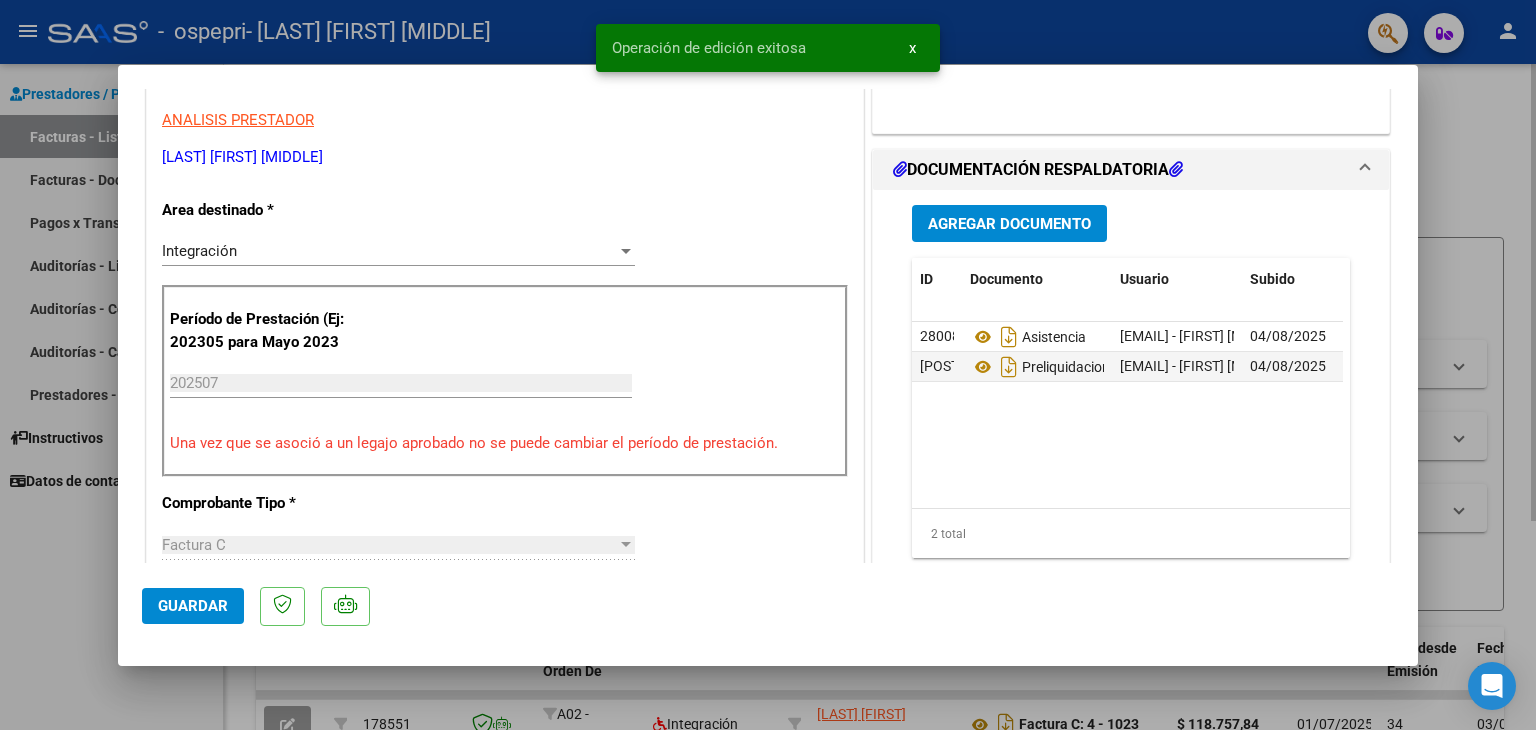 click at bounding box center [768, 365] 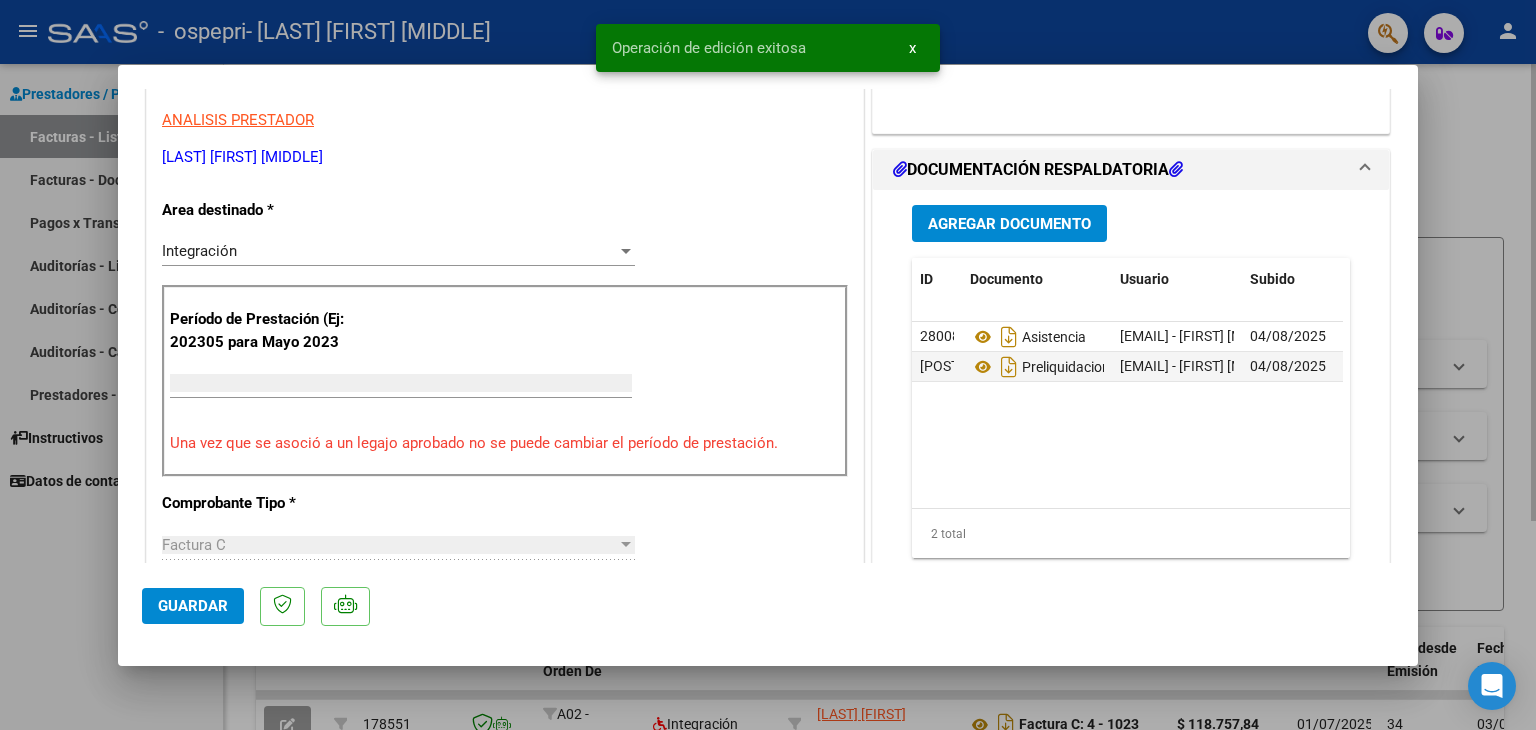 scroll, scrollTop: 0, scrollLeft: 0, axis: both 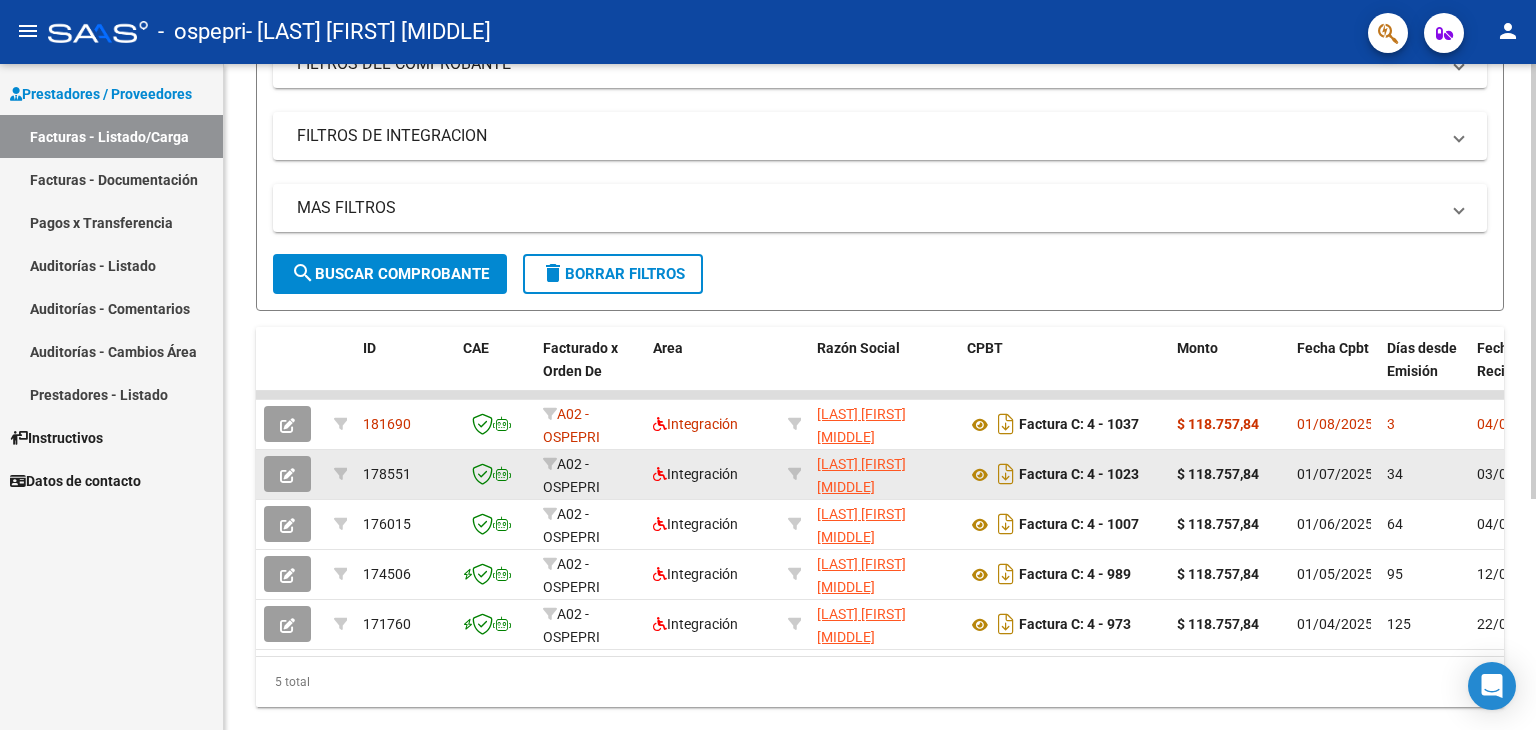 click on "$ 118.757,84" 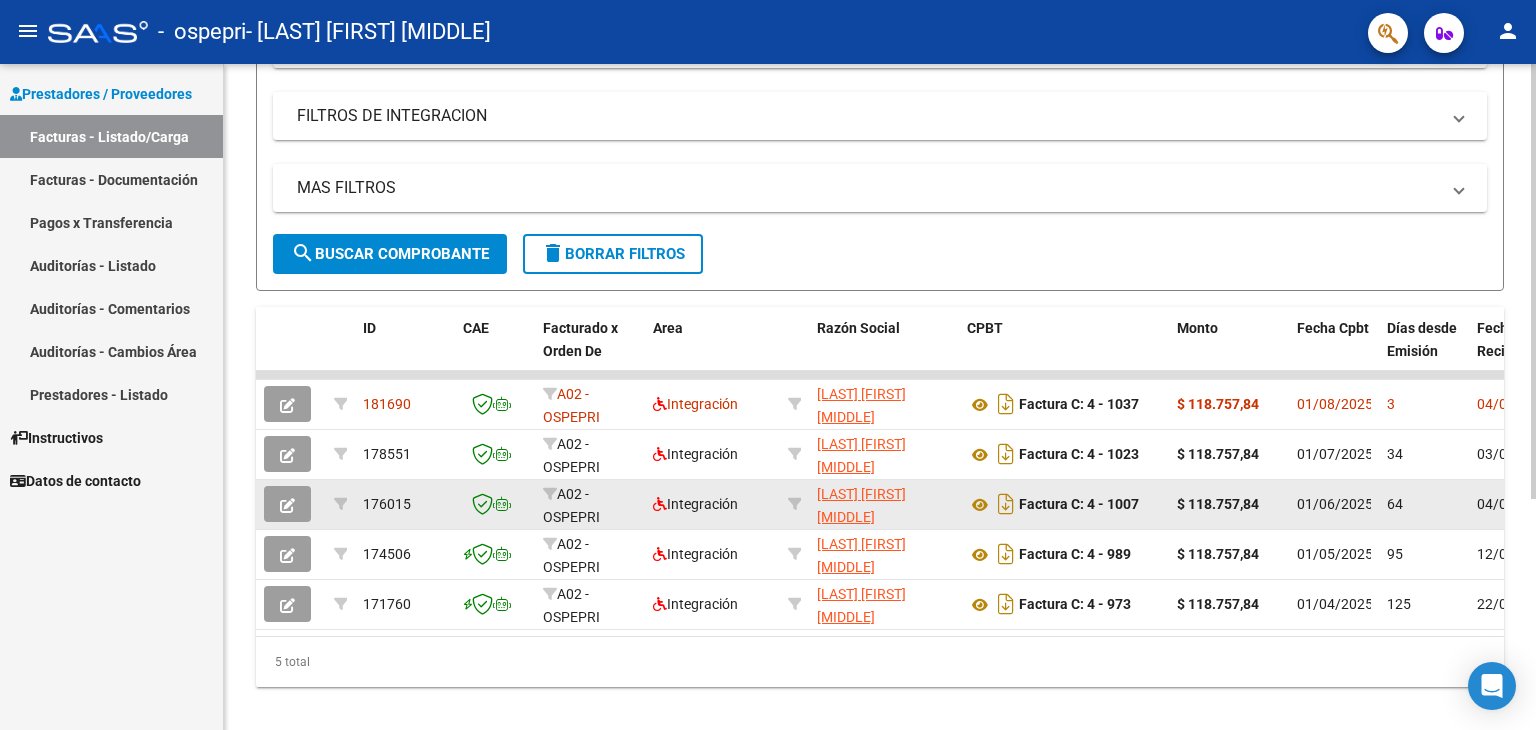 scroll, scrollTop: 353, scrollLeft: 0, axis: vertical 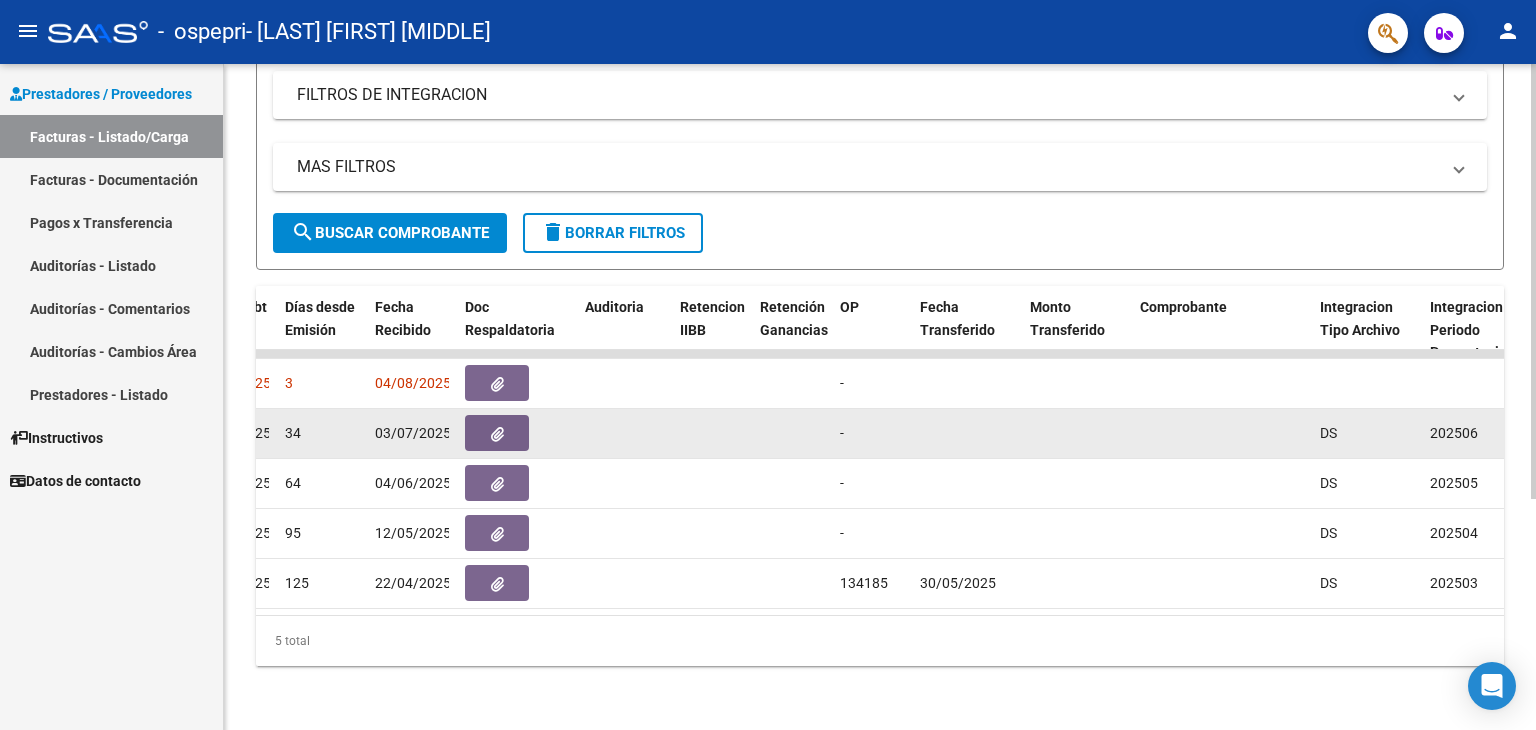 click 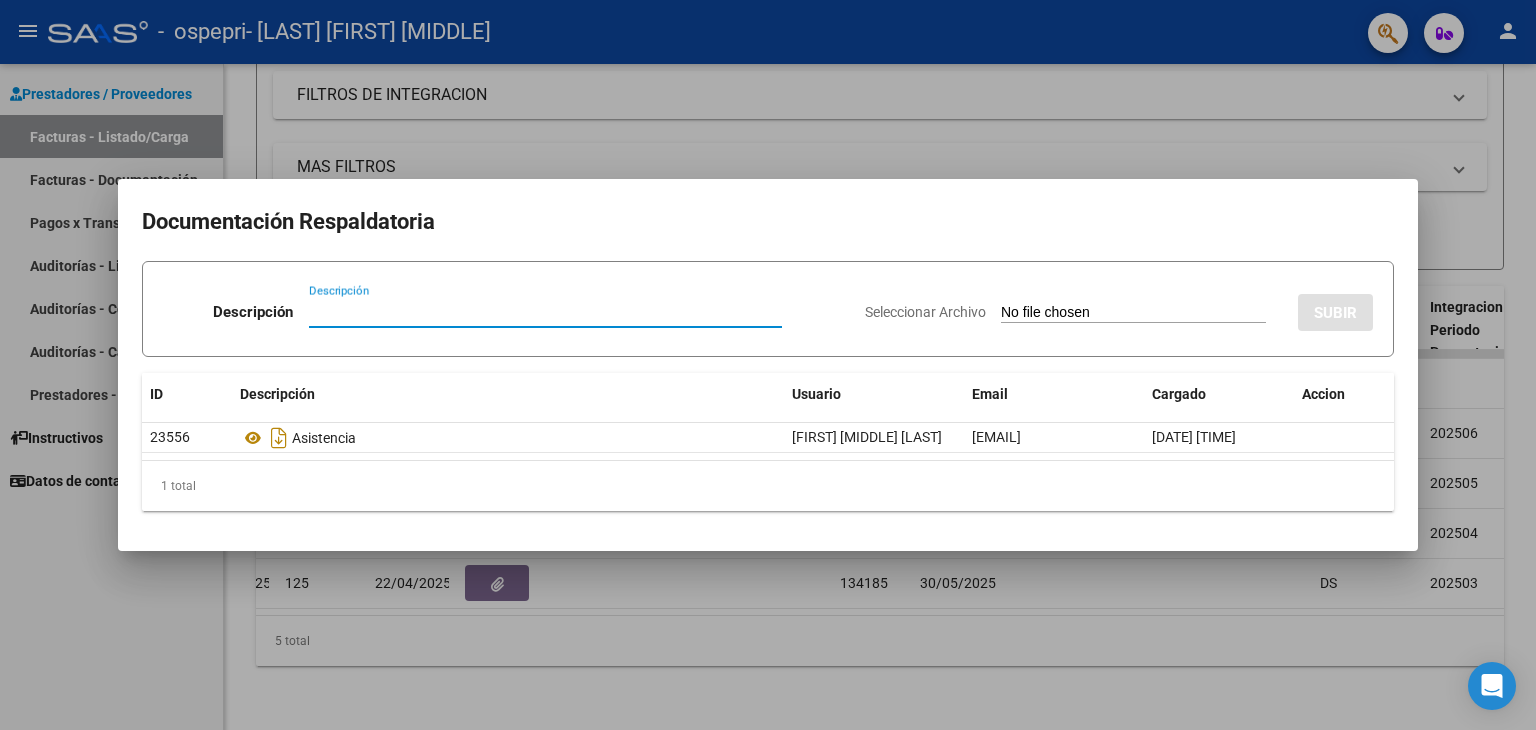 click at bounding box center (768, 365) 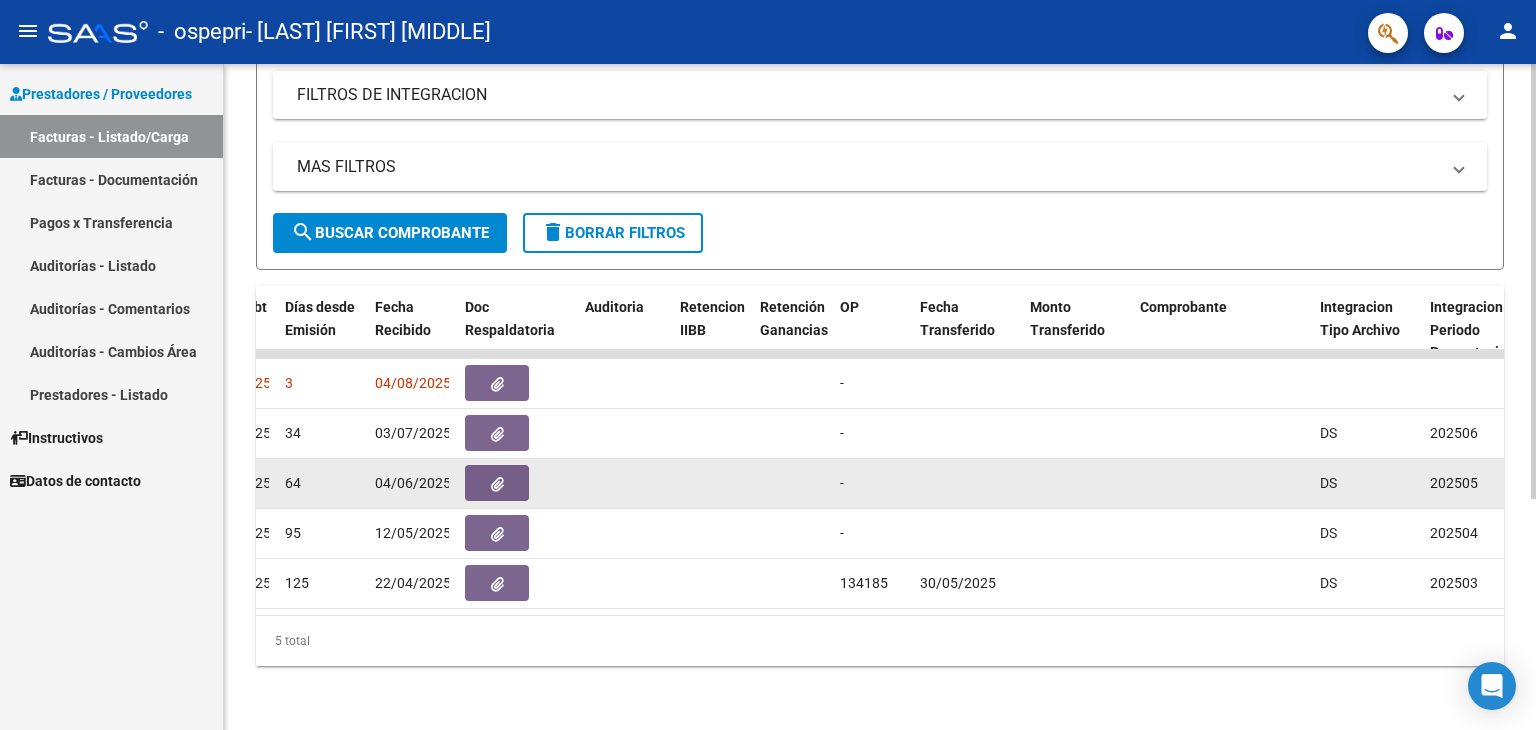 click 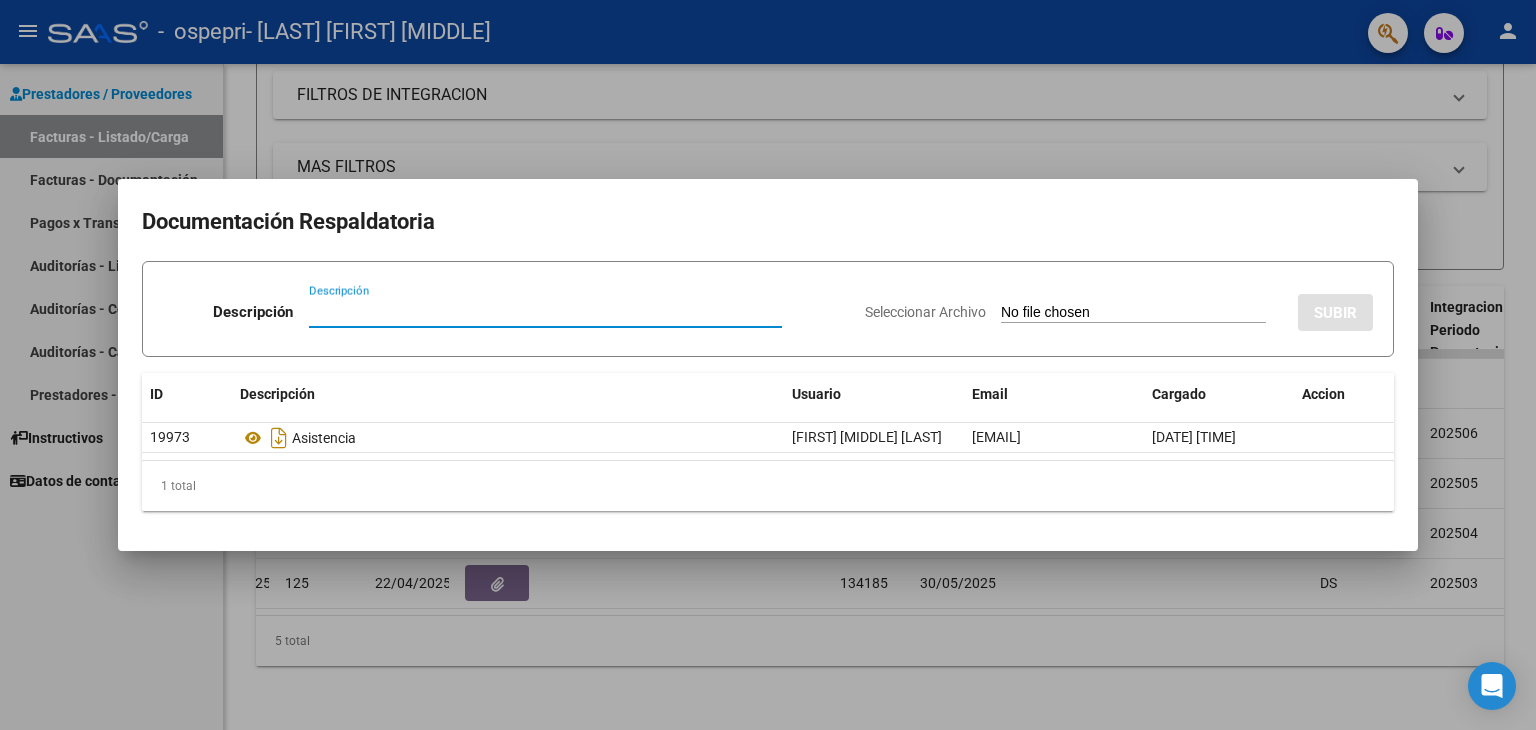 click at bounding box center (768, 365) 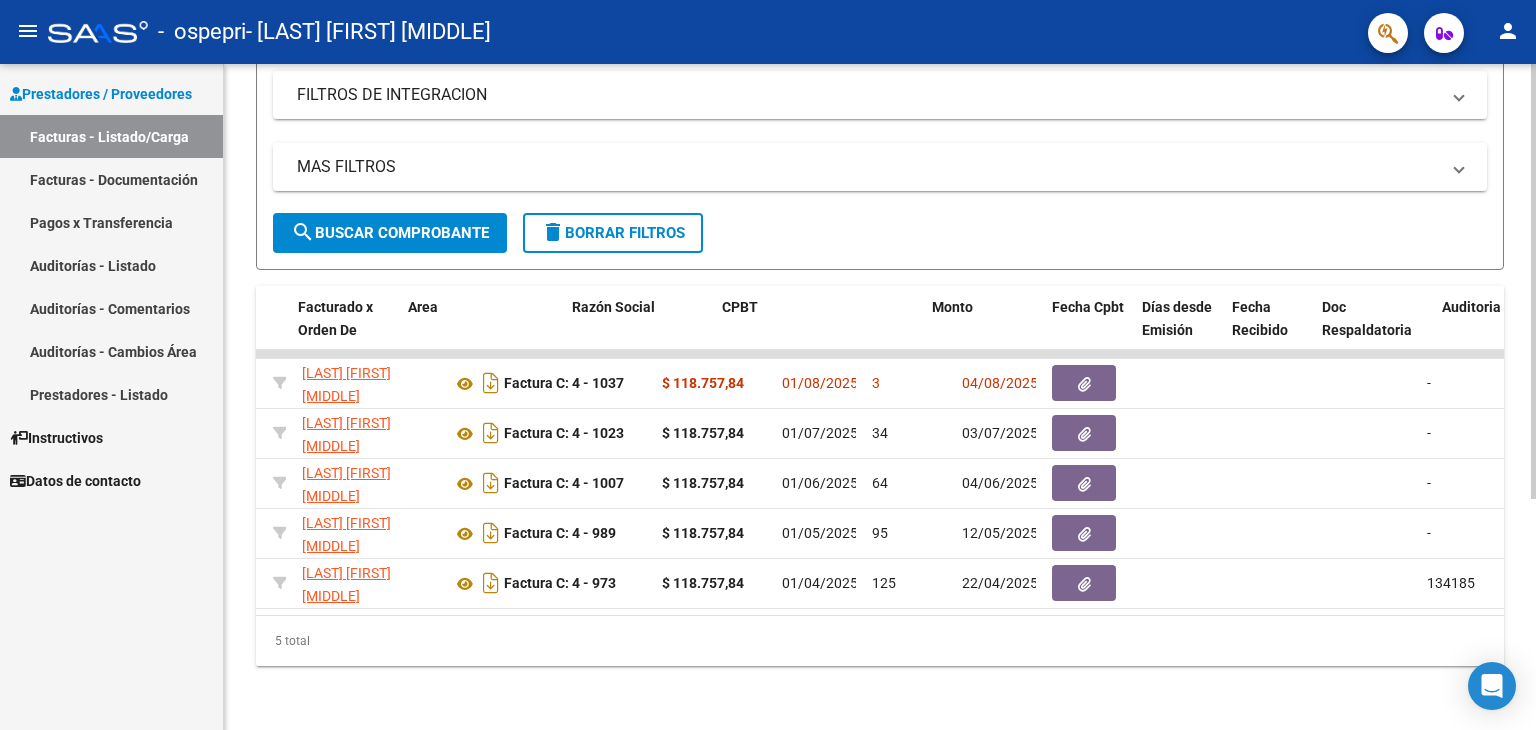 scroll, scrollTop: 0, scrollLeft: 528, axis: horizontal 